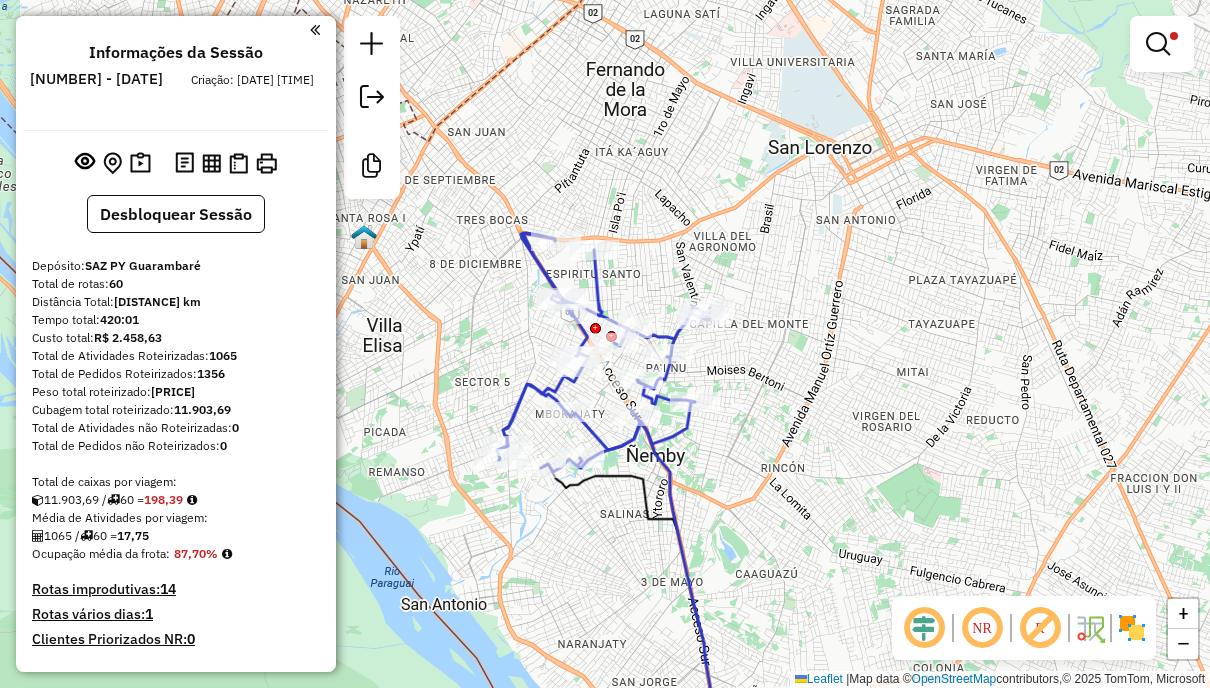 scroll, scrollTop: 0, scrollLeft: 0, axis: both 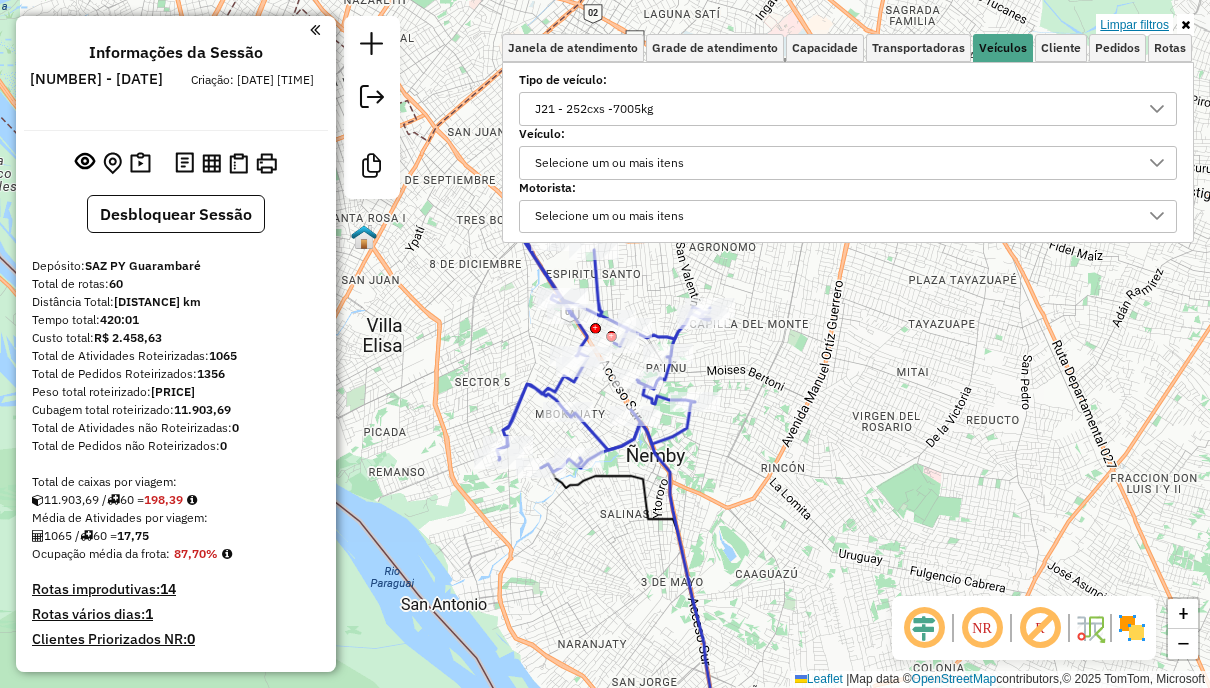 click on "Limpar filtros" at bounding box center [1134, 25] 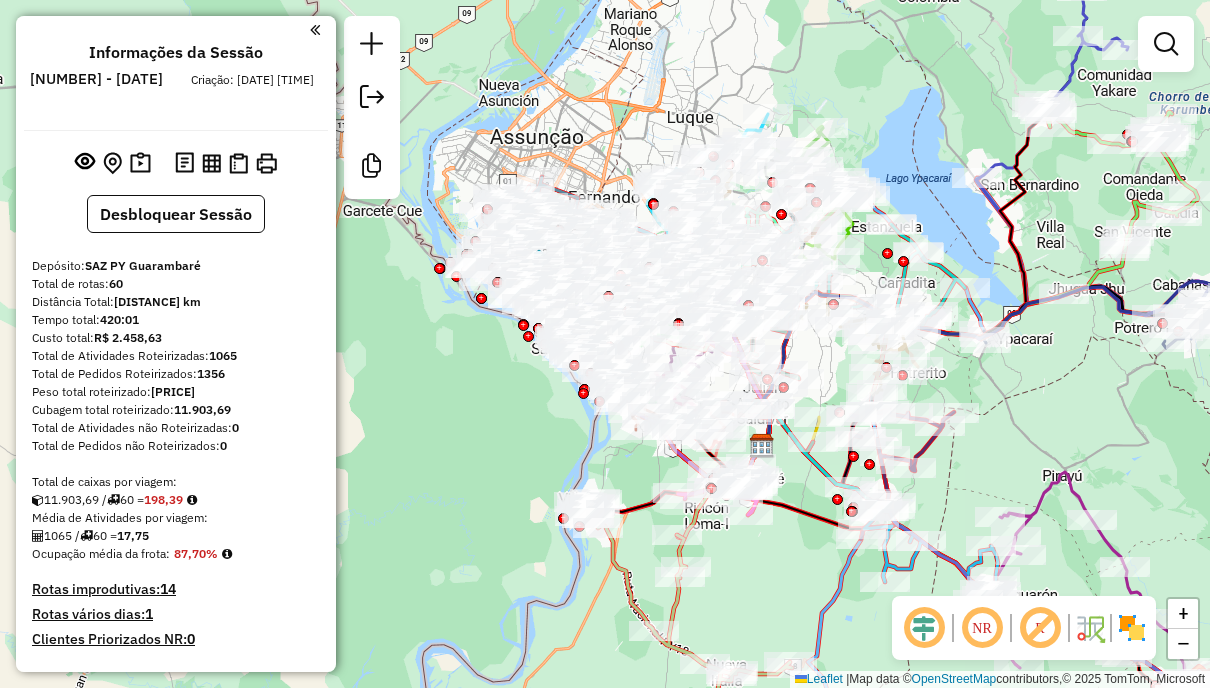 drag, startPoint x: 1008, startPoint y: 133, endPoint x: 848, endPoint y: 238, distance: 191.37659 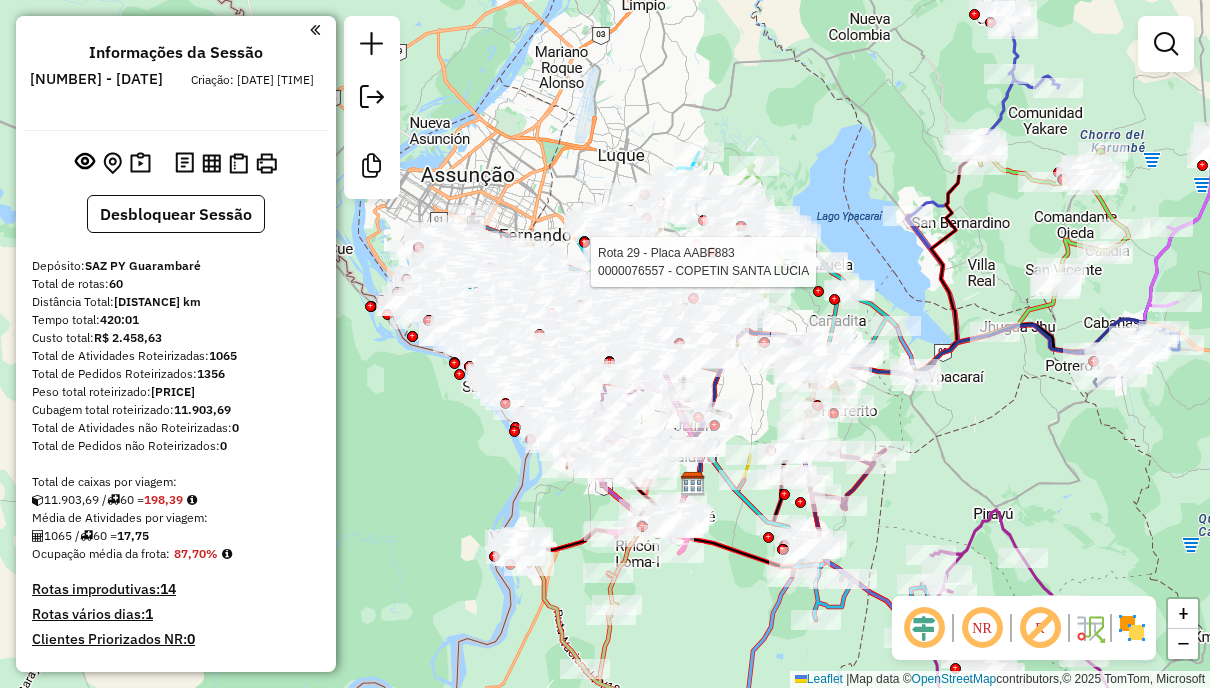 click on "Rota 29 - Placa AABF883  0000076557 - [BRAND] [BRAND] Janela de atendimento Grade de atendimento Capacidade Transportadoras Veículos Cliente Pedidos  Rotas Selecione os dias de semana para filtrar as janelas de atendimento  Seg   Ter   Qua   Qui   Sex   Sáb   Dom  Informe o período da janela de atendimento: De: Até:  Filtrar exatamente a janela do cliente  Considerar janela de atendimento padrão  Selecione os dias de semana para filtrar as grades de atendimento  Seg   Ter   Qua   Qui   Sex   Sáb   Dom   Considerar clientes sem dia de atendimento cadastrado  Clientes fora do dia de atendimento selecionado Filtrar as atividades entre os valores definidos abaixo:  Peso mínimo:   Peso máximo:   Cubagem mínima:   Cubagem máxima:   De:   Até:  Filtrar as atividades entre o tempo de atendimento definido abaixo:  De:   Até:   Considerar capacidade total dos clientes não roteirizados Transportadora: Selecione um ou mais itens Tipo de veículo: Selecione um ou mais itens Veículo: Motorista: Nome: De:" 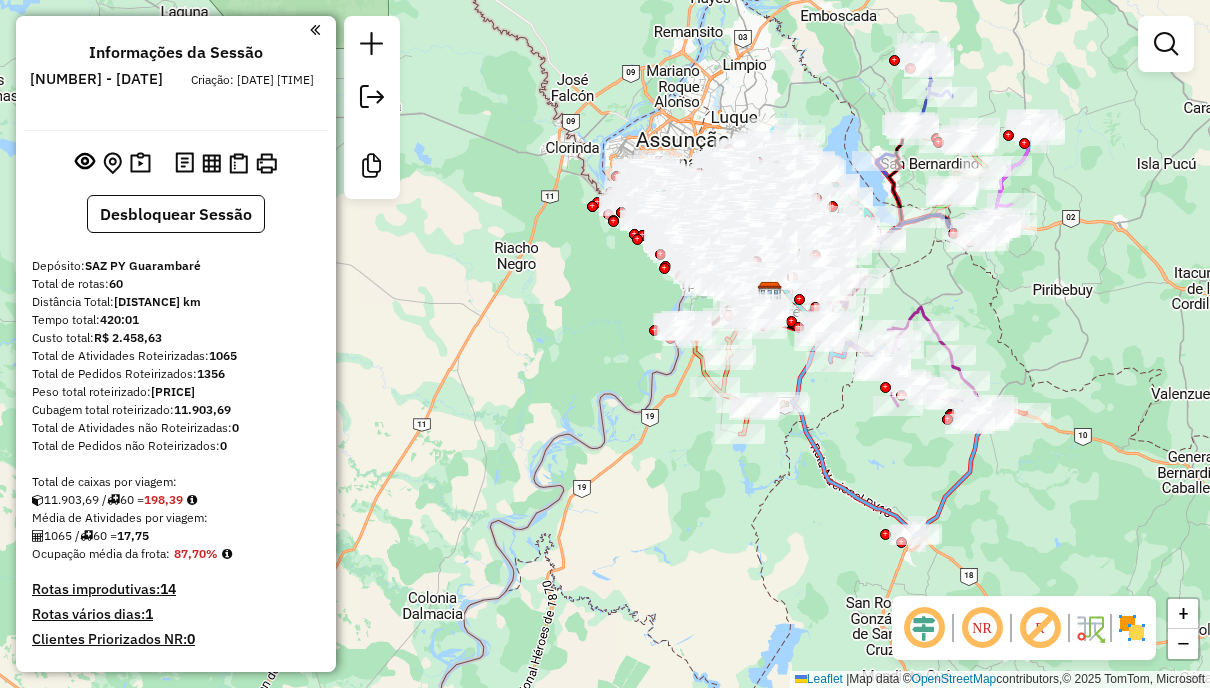 drag, startPoint x: 1118, startPoint y: 113, endPoint x: 1055, endPoint y: 131, distance: 65.52099 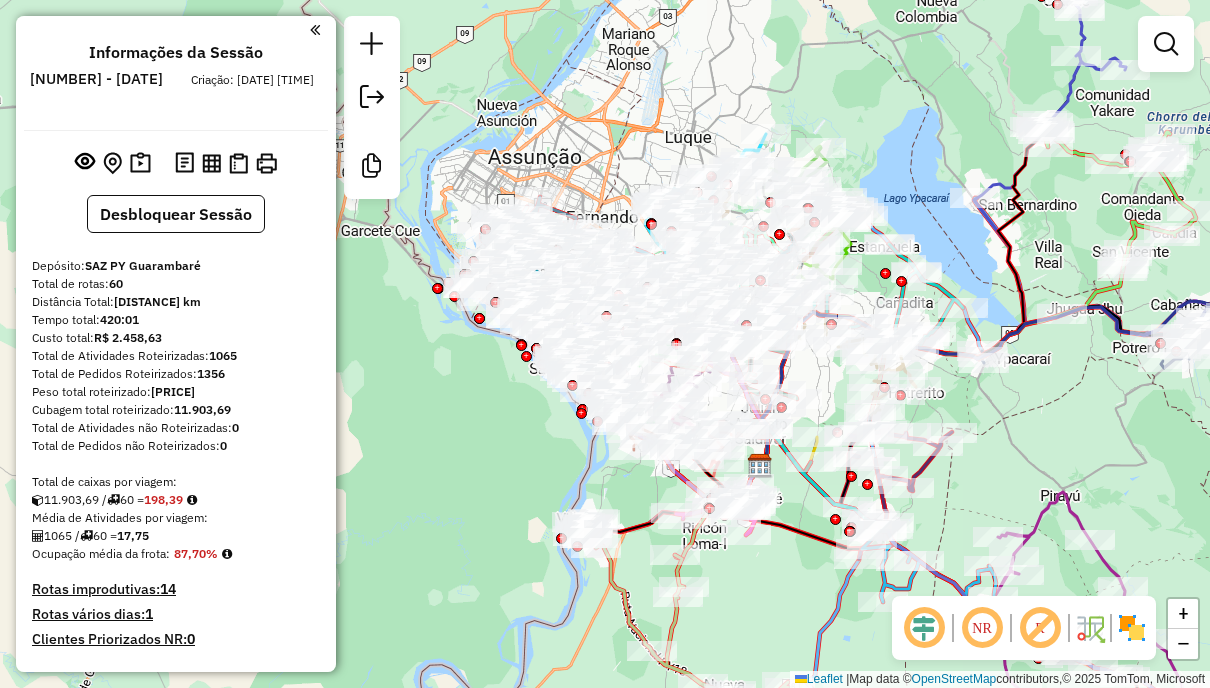 drag, startPoint x: 834, startPoint y: 110, endPoint x: 902, endPoint y: 186, distance: 101.98039 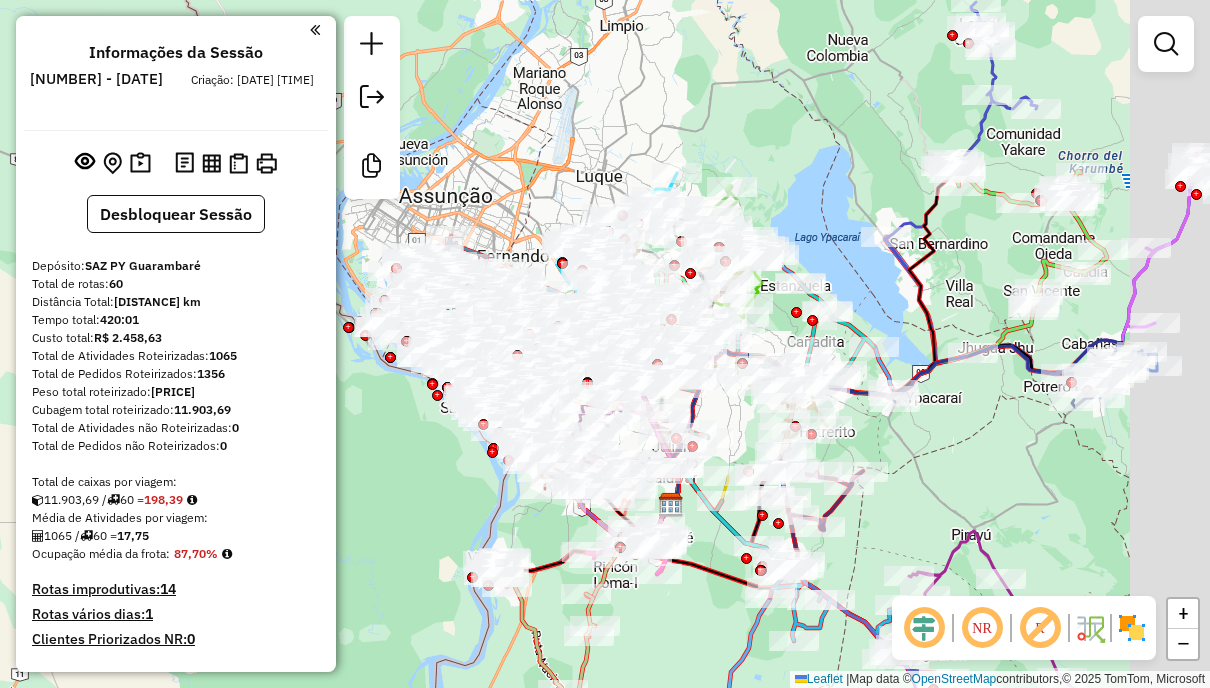 drag, startPoint x: 1050, startPoint y: 260, endPoint x: 876, endPoint y: 227, distance: 177.10167 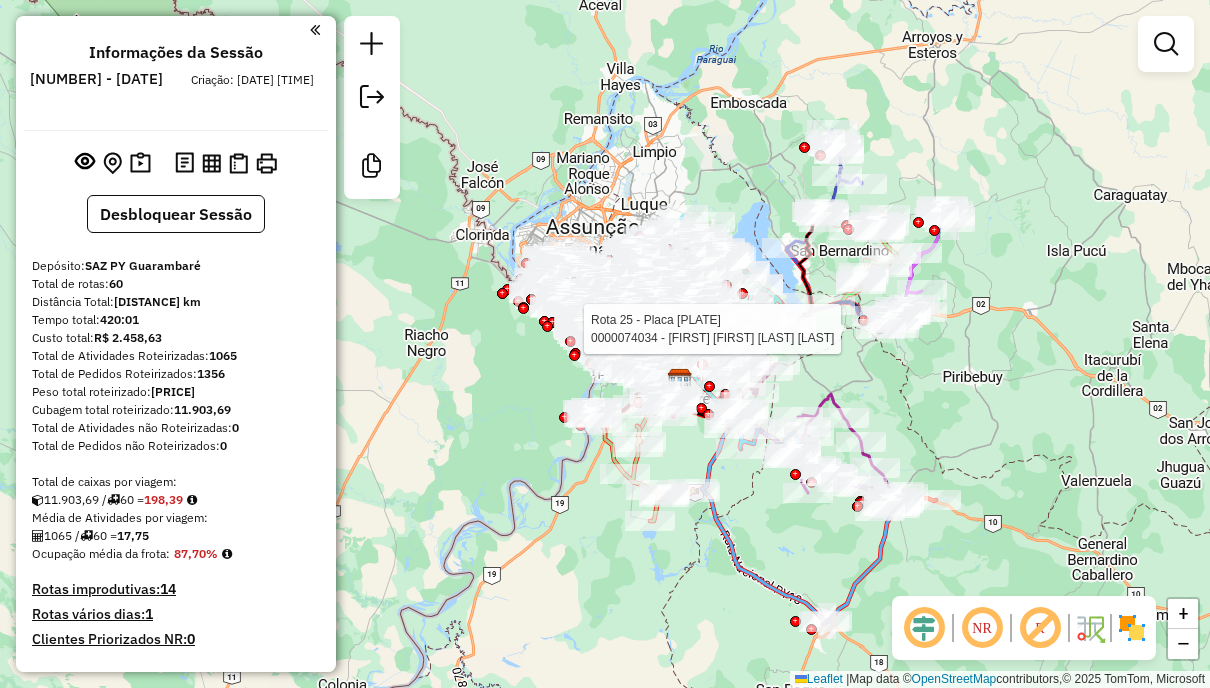 drag, startPoint x: 897, startPoint y: 312, endPoint x: 882, endPoint y: 339, distance: 30.88689 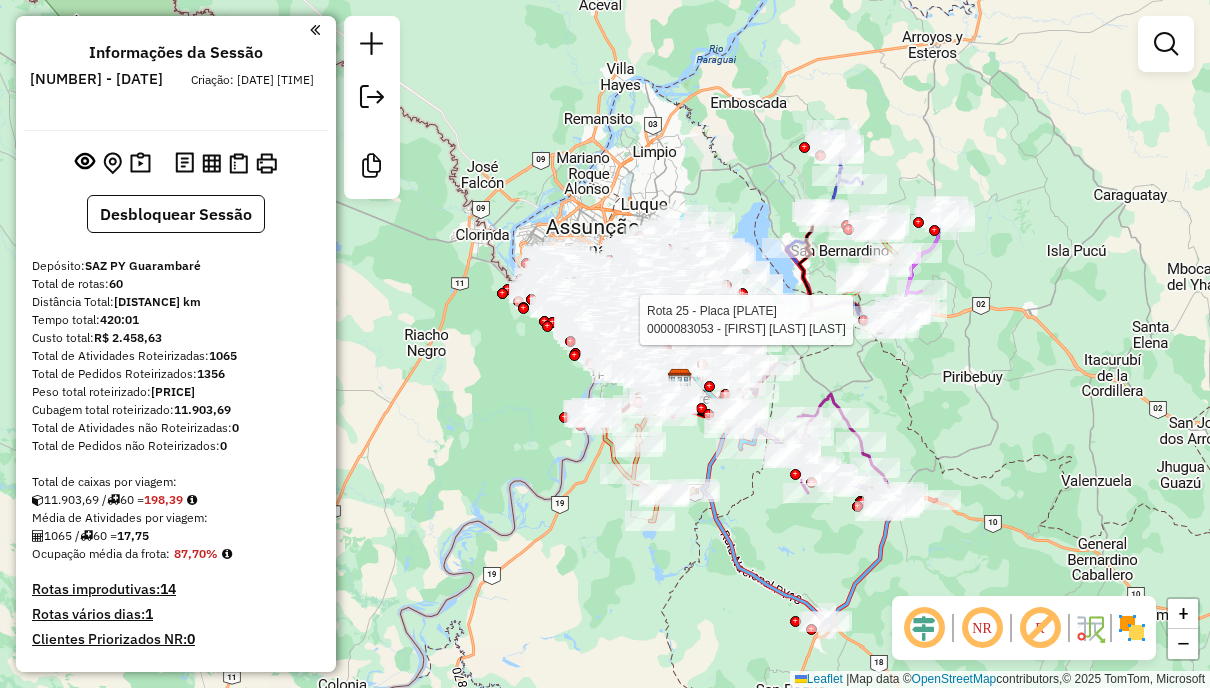 click on "Rota 25 - Placa AABF874  0000083053 - [FIRST] [LAST] [LAST] Janela de atendimento Grade de atendimento Capacidade Transportadoras Veículos Cliente Pedidos  Rotas Selecione os dias de semana para filtrar as janelas de atendimento  Seg   Ter   Qua   Qui   Sex   Sáb   Dom  Informe o período da janela de atendimento: De: Até:  Filtrar exatamente a janela do cliente  Considerar janela de atendimento padrão  Selecione os dias de semana para filtrar as grades de atendimento  Seg   Ter   Qua   Qui   Sex   Sáb   Dom   Considerar clientes sem dia de atendimento cadastrado  Clientes fora do dia de atendimento selecionado Filtrar as atividades entre os valores definidos abaixo:  Peso mínimo:   Peso máximo:   Cubagem mínima:   Cubagem máxima:   De:   Até:  Filtrar as atividades entre o tempo de atendimento definido abaixo:  De:   Até:   Considerar capacidade total dos clientes não roteirizados Transportadora: Selecione um ou mais itens Tipo de veículo: Selecione um ou mais itens Veículo: Motorista: Selecione um ou mais itens Veículo: Motorista: +" 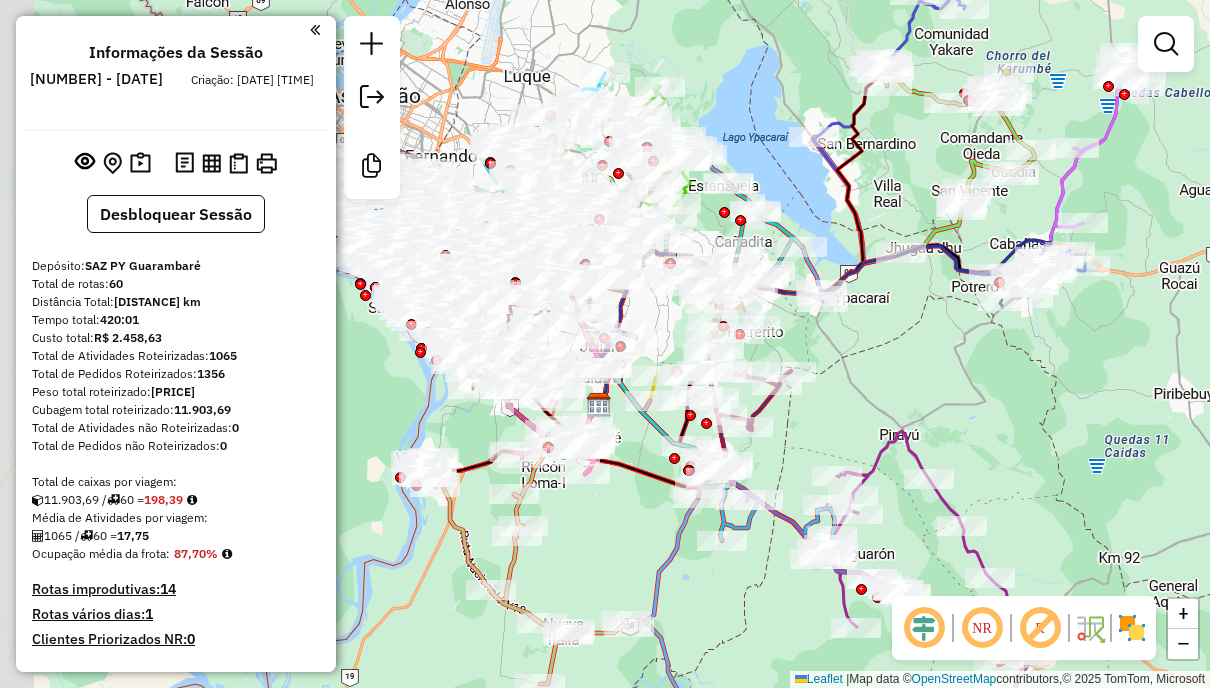 drag, startPoint x: 819, startPoint y: 357, endPoint x: 892, endPoint y: 372, distance: 74.52516 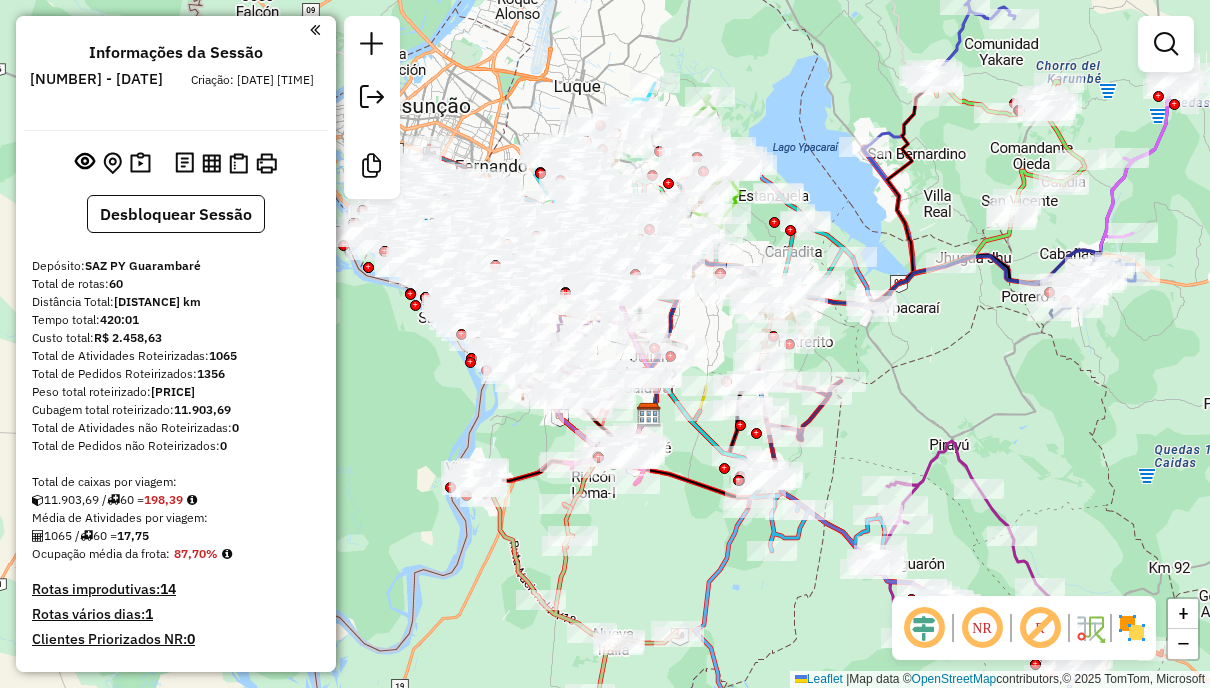 drag, startPoint x: 820, startPoint y: 216, endPoint x: 876, endPoint y: 228, distance: 57.271286 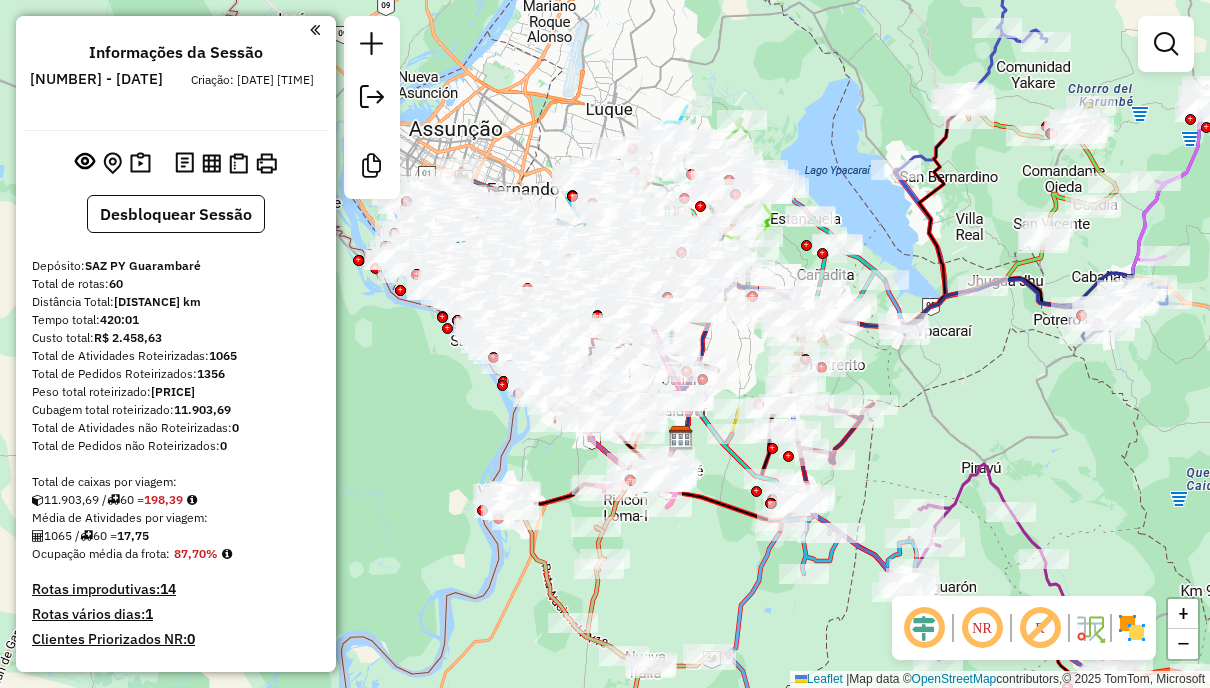 click on "Janela de atendimento Grade de atendimento Capacidade Transportadoras Veículos Cliente Pedidos  Rotas Selecione os dias de semana para filtrar as janelas de atendimento  Seg   Ter   Qua   Qui   Sex   Sáb   Dom  Informe o período da janela de atendimento: De: Até:  Filtrar exatamente a janela do cliente  Considerar janela de atendimento padrão  Selecione os dias de semana para filtrar as grades de atendimento  Seg   Ter   Qua   Qui   Sex   Sáb   Dom   Considerar clientes sem dia de atendimento cadastrado  Clientes fora do dia de atendimento selecionado Filtrar as atividades entre os valores definidos abaixo:  Peso mínimo:   Peso máximo:   Cubagem mínima:   Cubagem máxima:   De:   Até:  Filtrar as atividades entre o tempo de atendimento definido abaixo:  De:   Até:   Considerar capacidade total dos clientes não roteirizados Transportadora: Selecione um ou mais itens Tipo de veículo: Selecione um ou mais itens Veículo: Selecione um ou mais itens Motorista: Selecione um ou mais itens Nome: Rótulo:" 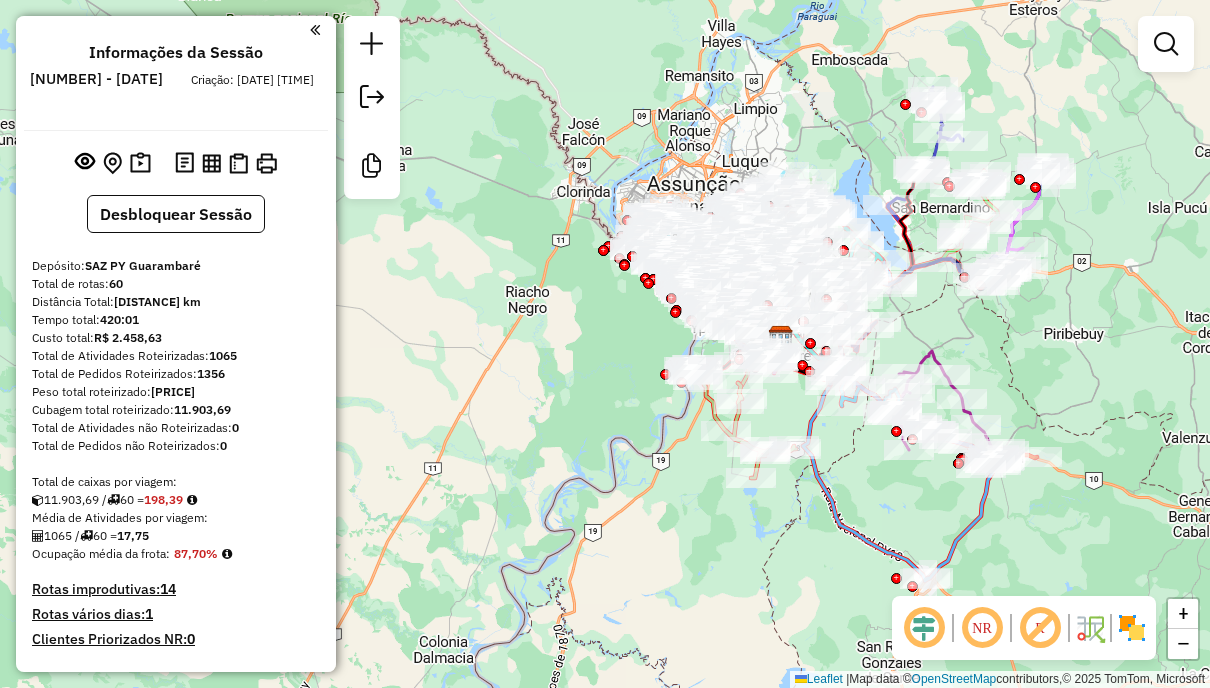 drag, startPoint x: 1051, startPoint y: 364, endPoint x: 1009, endPoint y: 384, distance: 46.518814 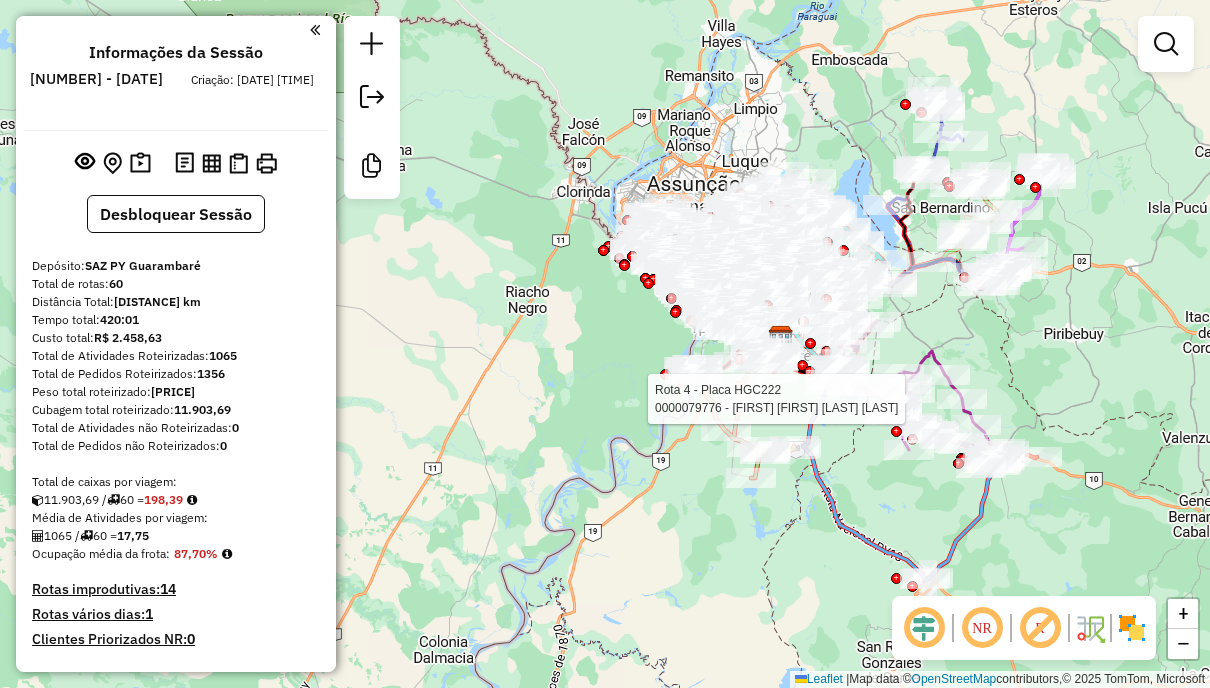 click on "Rota 4 - Placa HGC222  0000079776 - [FIRST] [LAST] Rota 13 - Placa AABF842  0000085094 - [FIRST] [LAST] Janela de atendimento Grade de atendimento Capacidade Transportadoras Veículos Cliente Pedidos  Rotas Selecione os dias de semana para filtrar as janelas de atendimento  Seg   Ter   Qua   Qui   Sex   Sáb   Dom  Informe o período da janela de atendimento: De: Até:  Filtrar exatamente a janela do cliente  Considerar janela de atendimento padrão  Selecione os dias de semana para filtrar as grades de atendimento  Seg   Ter   Qua   Qui   Sex   Sáb   Dom   Considerar clientes sem dia de atendimento cadastrado  Clientes fora do dia de atendimento selecionado Filtrar as atividades entre os valores definidos abaixo:  Peso mínimo:   Peso máximo:   Cubagem mínima:   Cubagem máxima:   De:   Até:  Filtrar as atividades entre o tempo de atendimento definido abaixo:  De:   Até:   Considerar capacidade total dos clientes não roteirizados Transportadora: Tipo de veículo: Nome: +" 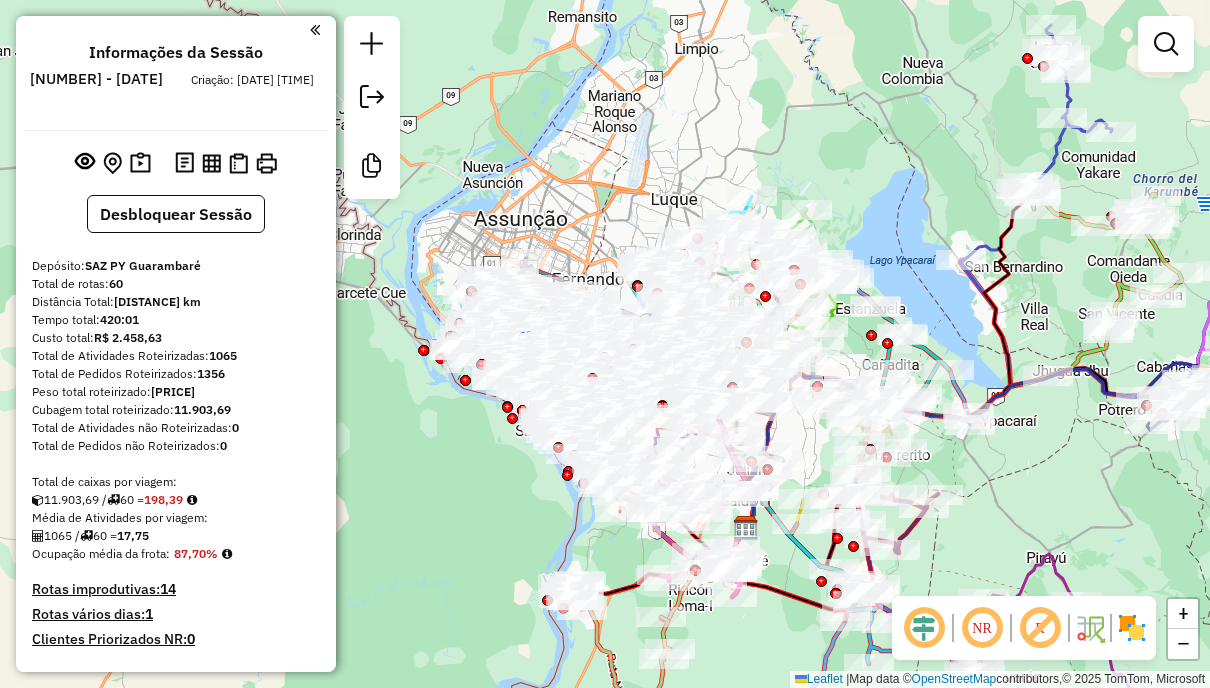 click at bounding box center [1166, 44] 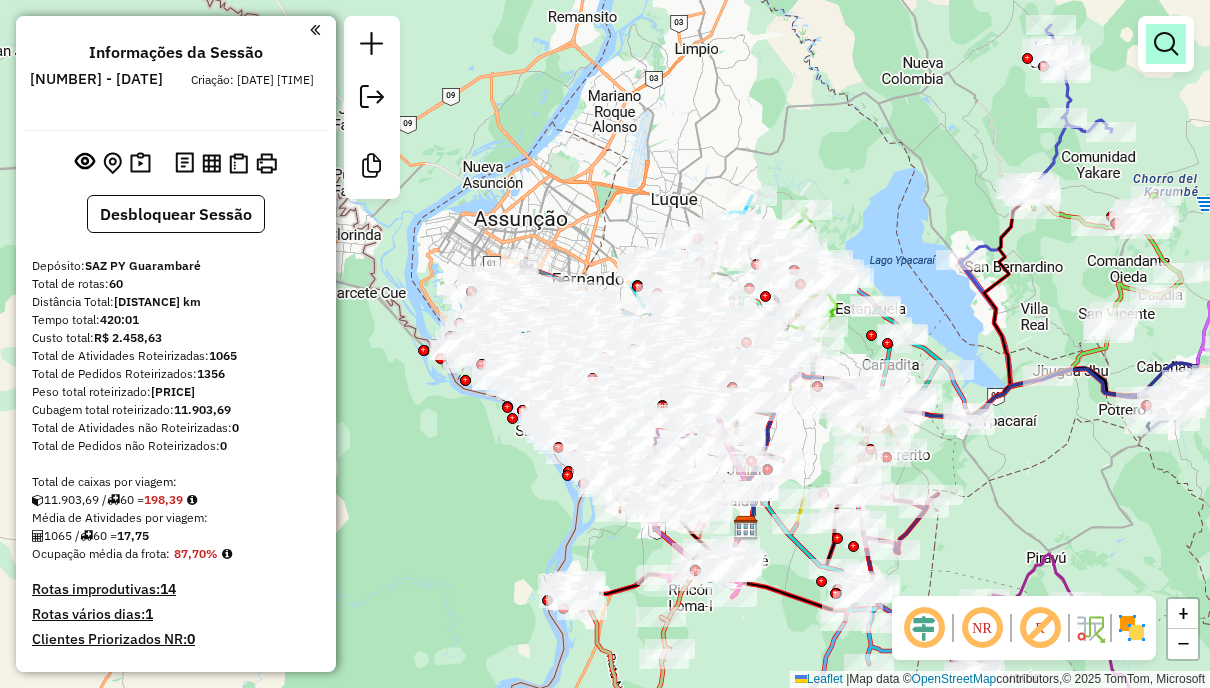 click at bounding box center (1166, 44) 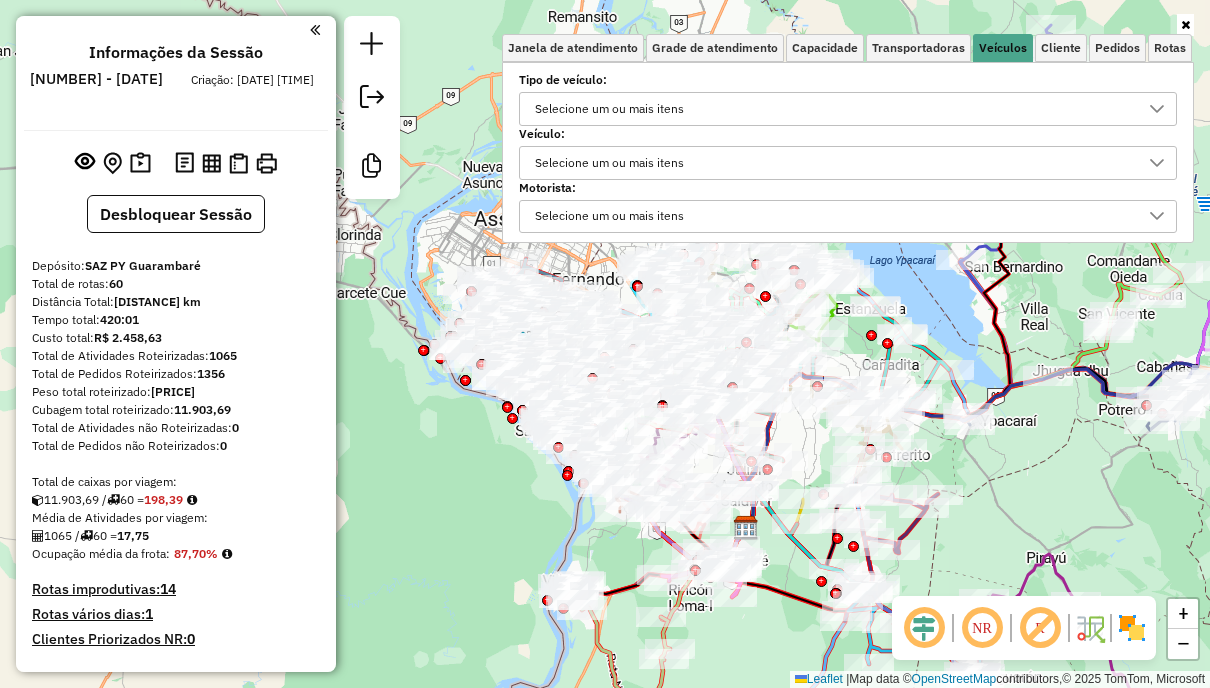click on "Selecione um ou mais itens" at bounding box center (833, 109) 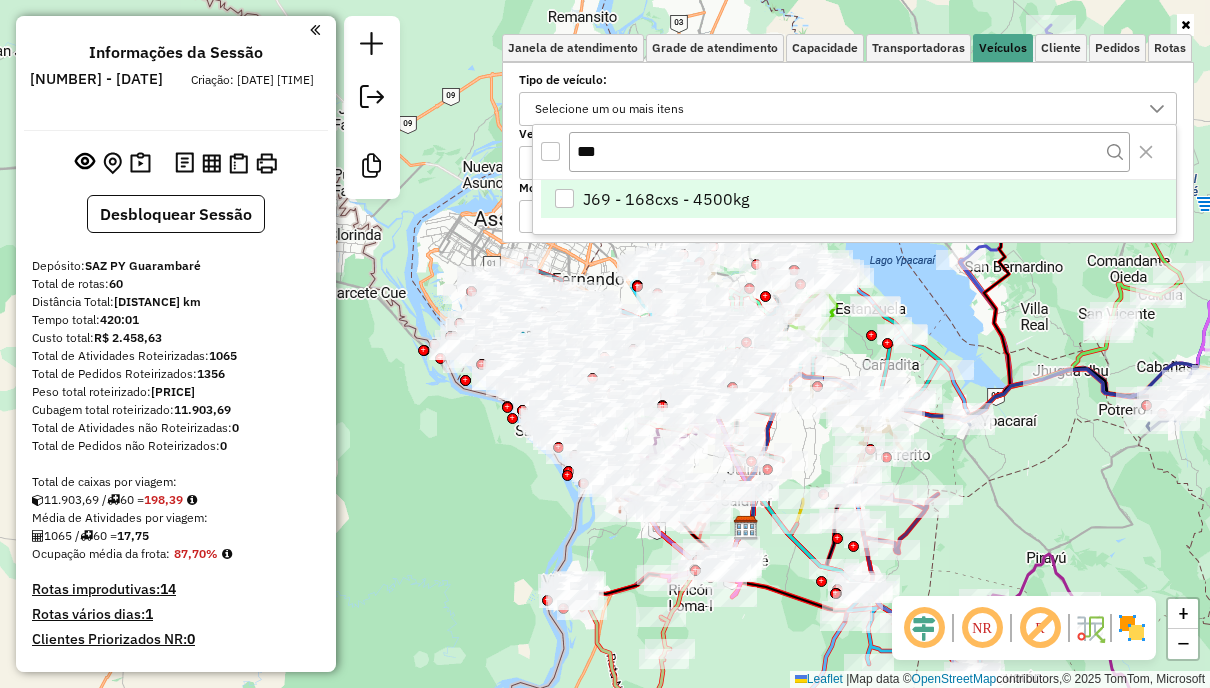 type on "***" 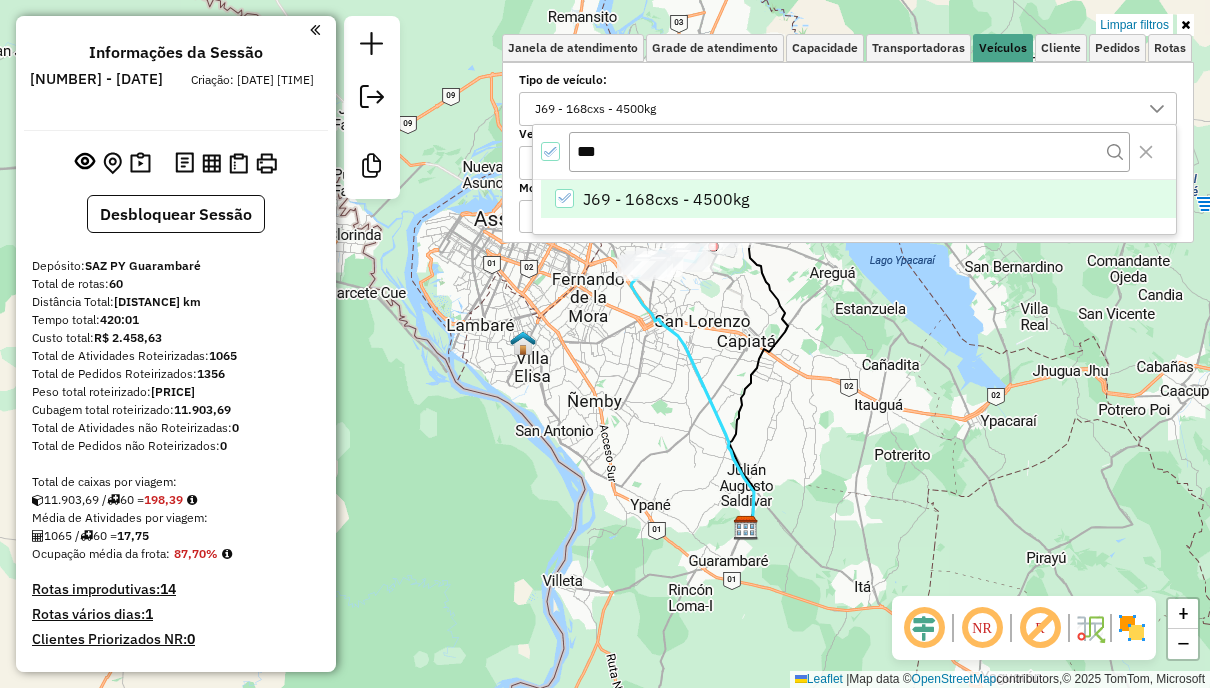 click on "Limpar filtros Janela de atendimento Grade de atendimento Capacidade Transportadoras Veículos Cliente Pedidos  Rotas Selecione os dias de semana para filtrar as janelas de atendimento  Seg   Ter   Qua   Qui   Sex   Sáb   Dom  Informe o período da janela de atendimento: De: Até:  Filtrar exatamente a janela do cliente  Considerar janela de atendimento padrão  Selecione os dias de semana para filtrar as grades de atendimento  Seg   Ter   Qua   Qui   Sex   Sáb   Dom   Considerar clientes sem dia de atendimento cadastrado  Clientes fora do dia de atendimento selecionado Filtrar as atividades entre os valores definidos abaixo:  Peso mínimo:   Peso máximo:   Cubagem mínima:   Cubagem máxima:   De:   Até:  Filtrar as atividades entre o tempo de atendimento definido abaixo:  De:   Até:   Considerar capacidade total dos clientes não roteirizados Transportadora: Selecione um ou mais itens Tipo de veículo: J69 - 168cxs - 4500kg Veículo: Selecione um ou mais itens Motorista: Selecione um ou mais itens De:" 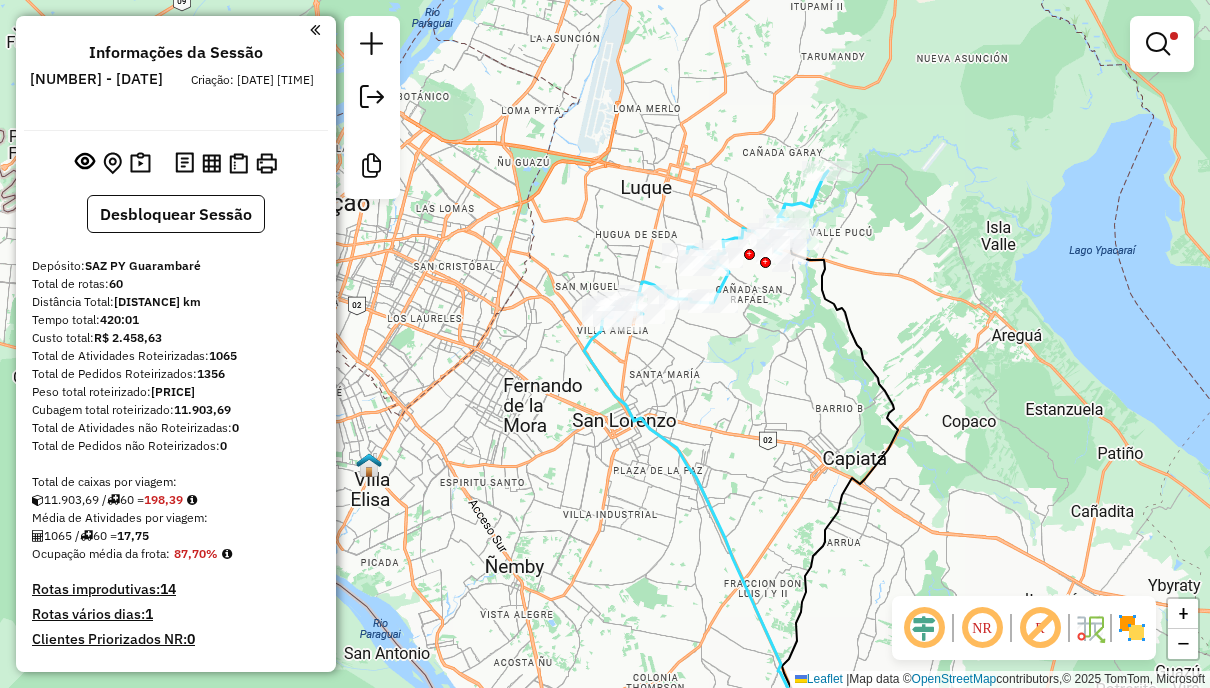 drag, startPoint x: 731, startPoint y: 294, endPoint x: 778, endPoint y: 390, distance: 106.887794 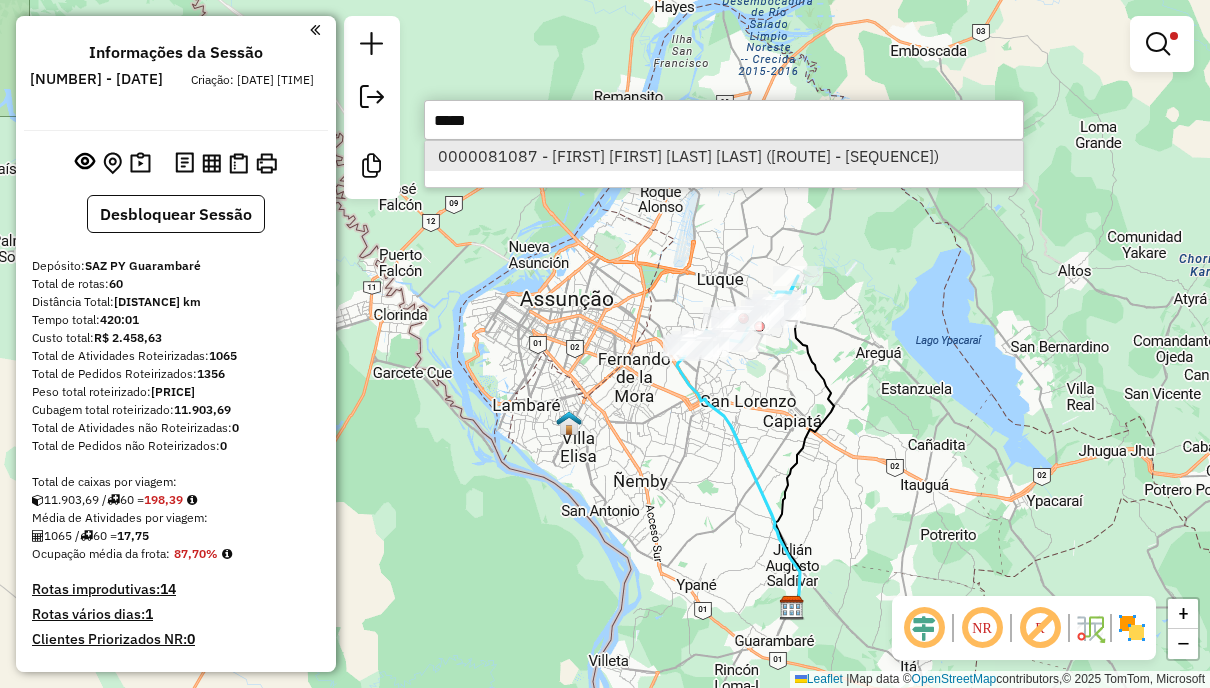 type on "*****" 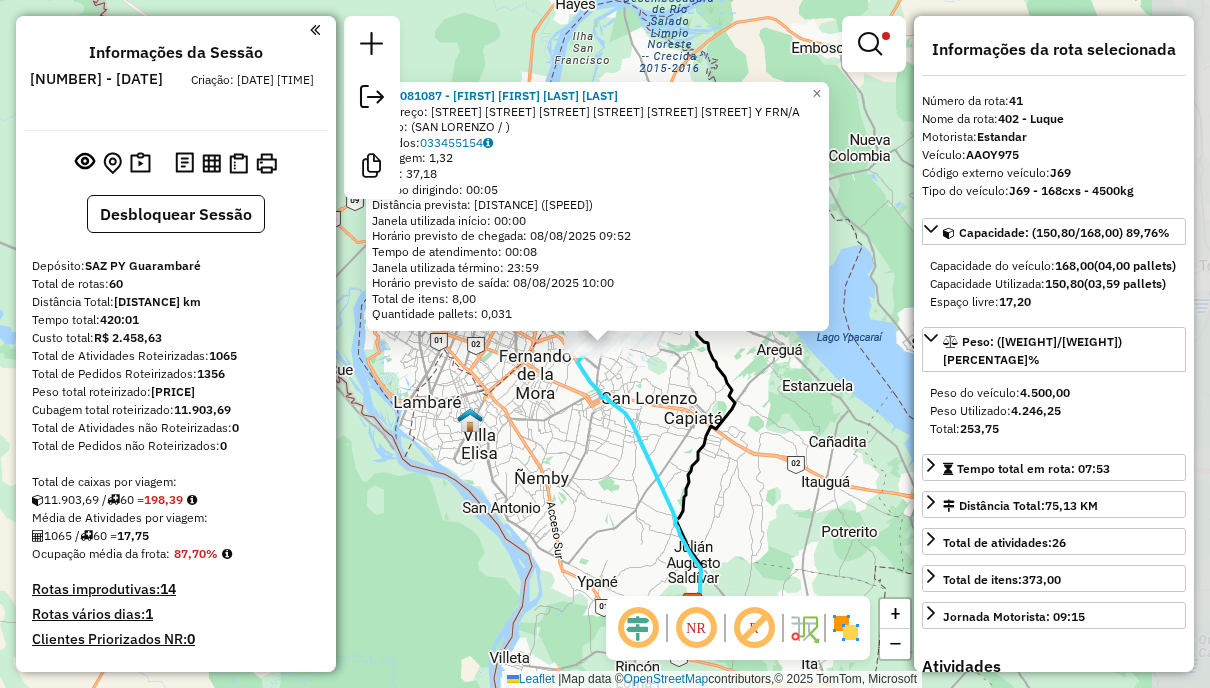 scroll, scrollTop: 247, scrollLeft: 0, axis: vertical 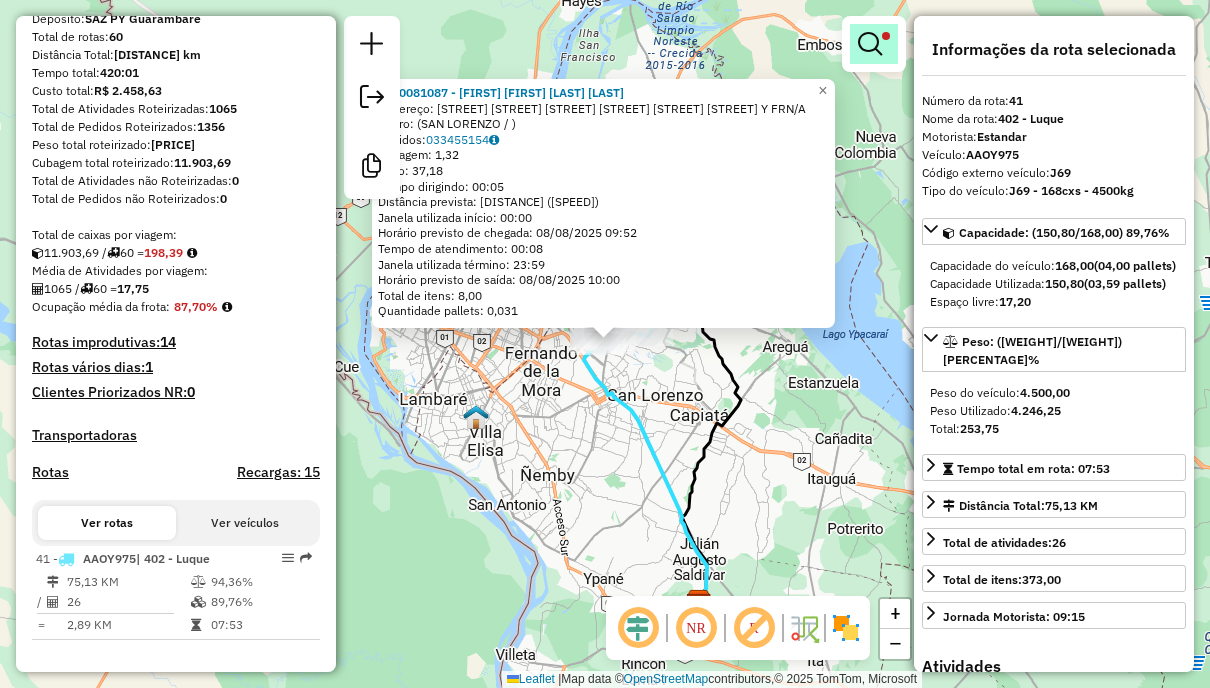 click at bounding box center [874, 44] 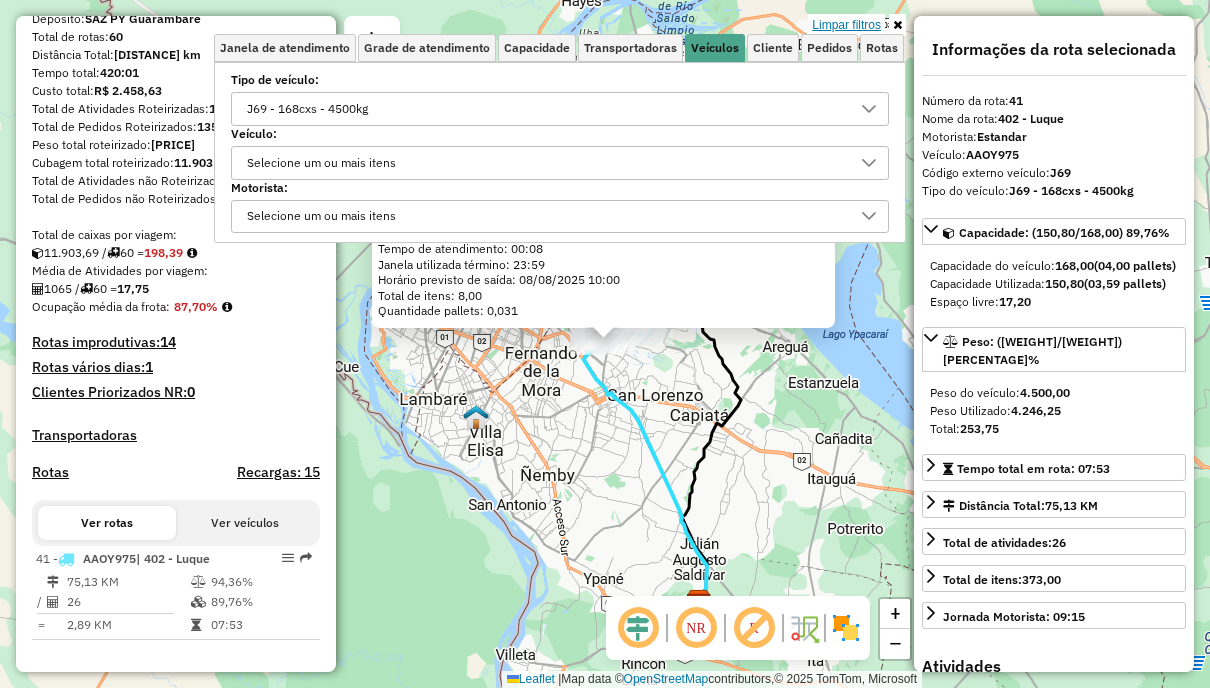 click on "Limpar filtros" at bounding box center [846, 25] 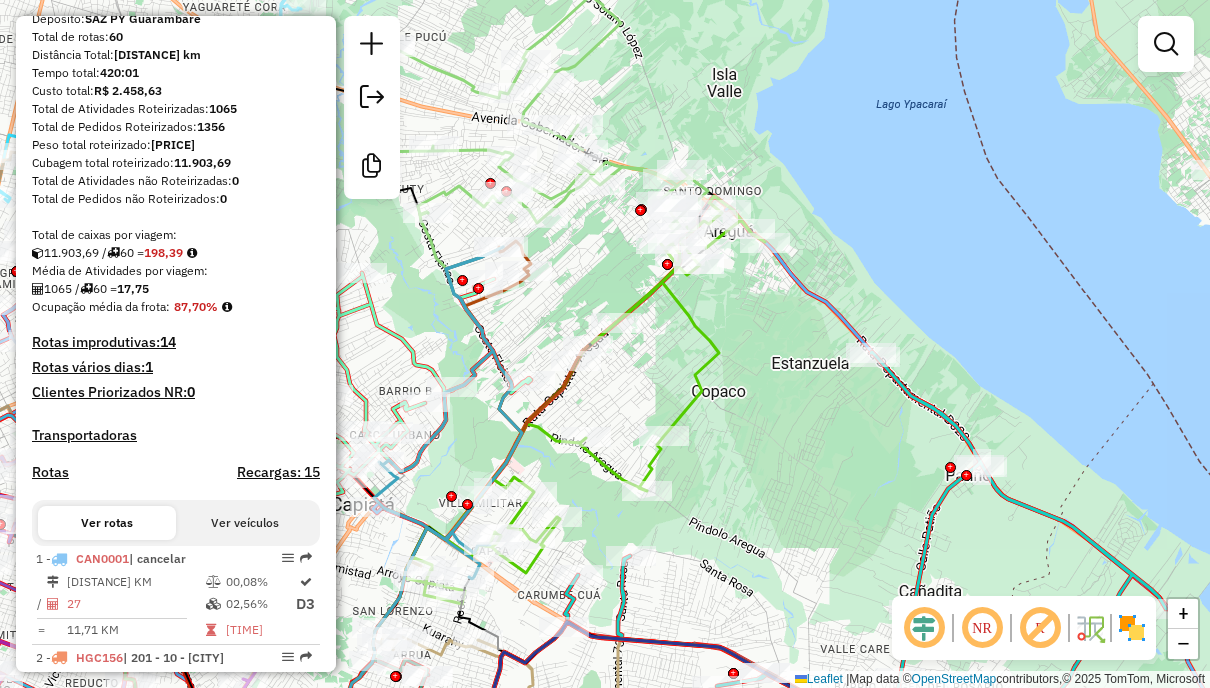 drag, startPoint x: 685, startPoint y: 174, endPoint x: 780, endPoint y: 174, distance: 95 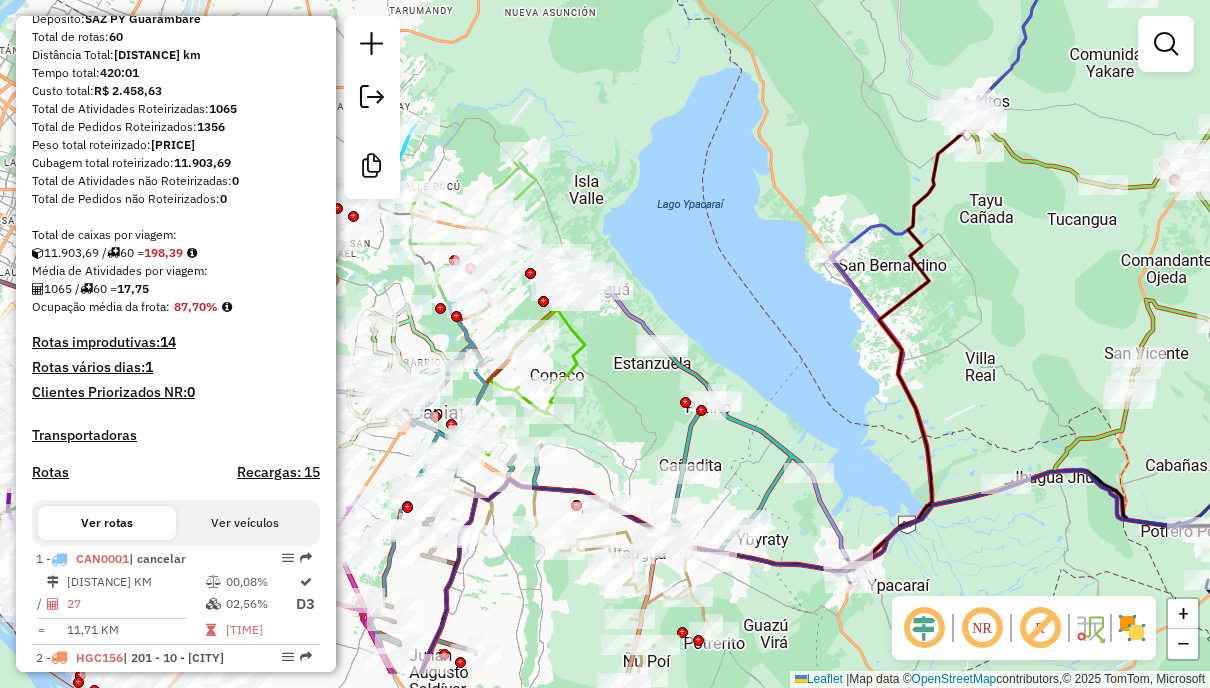 drag, startPoint x: 827, startPoint y: 450, endPoint x: 730, endPoint y: 336, distance: 149.683 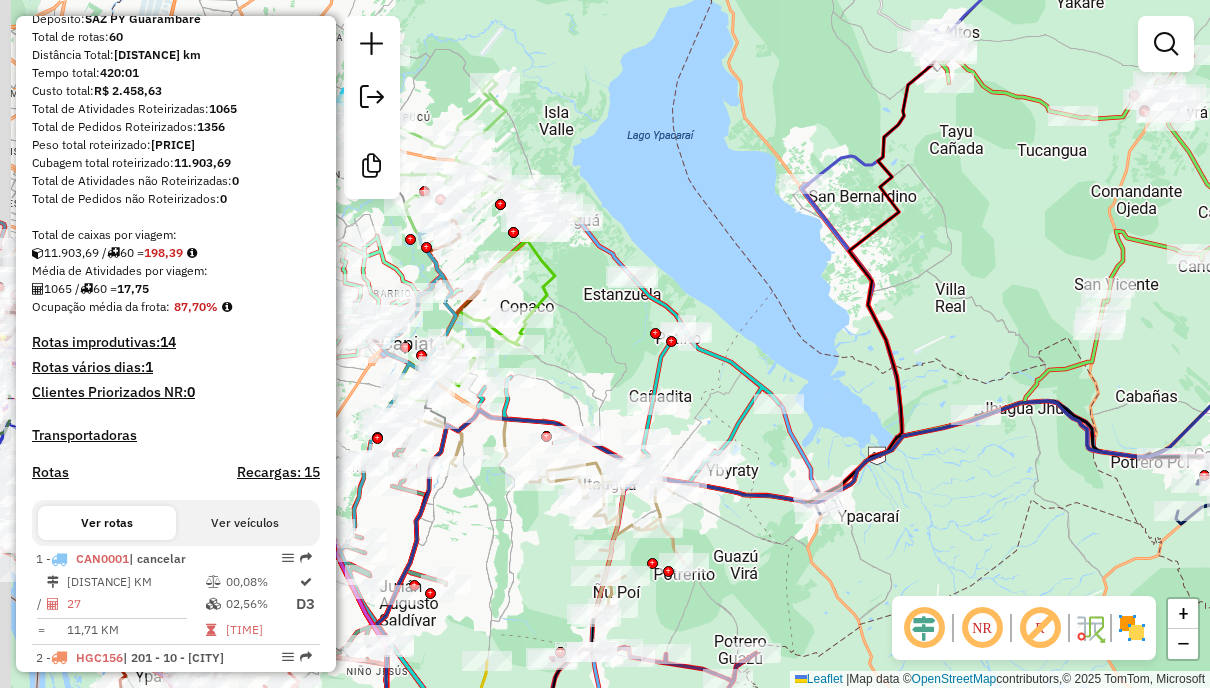 drag, startPoint x: 672, startPoint y: 202, endPoint x: 743, endPoint y: 277, distance: 103.27633 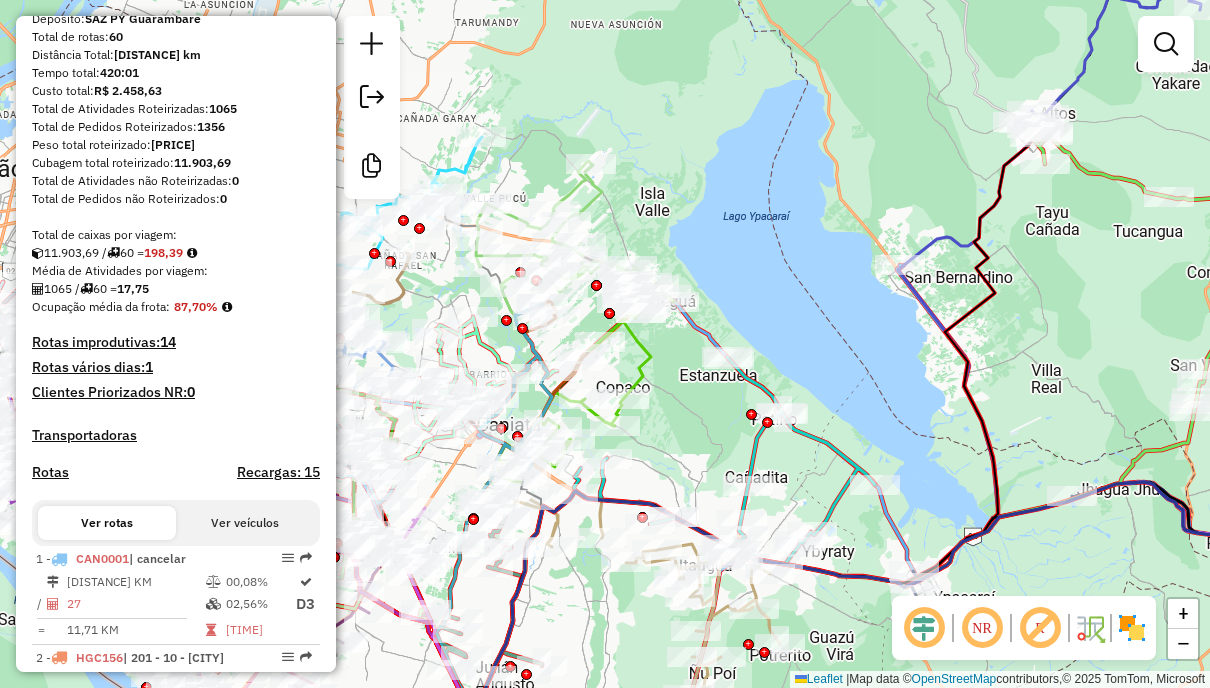 drag, startPoint x: 698, startPoint y: 245, endPoint x: 766, endPoint y: 308, distance: 92.69843 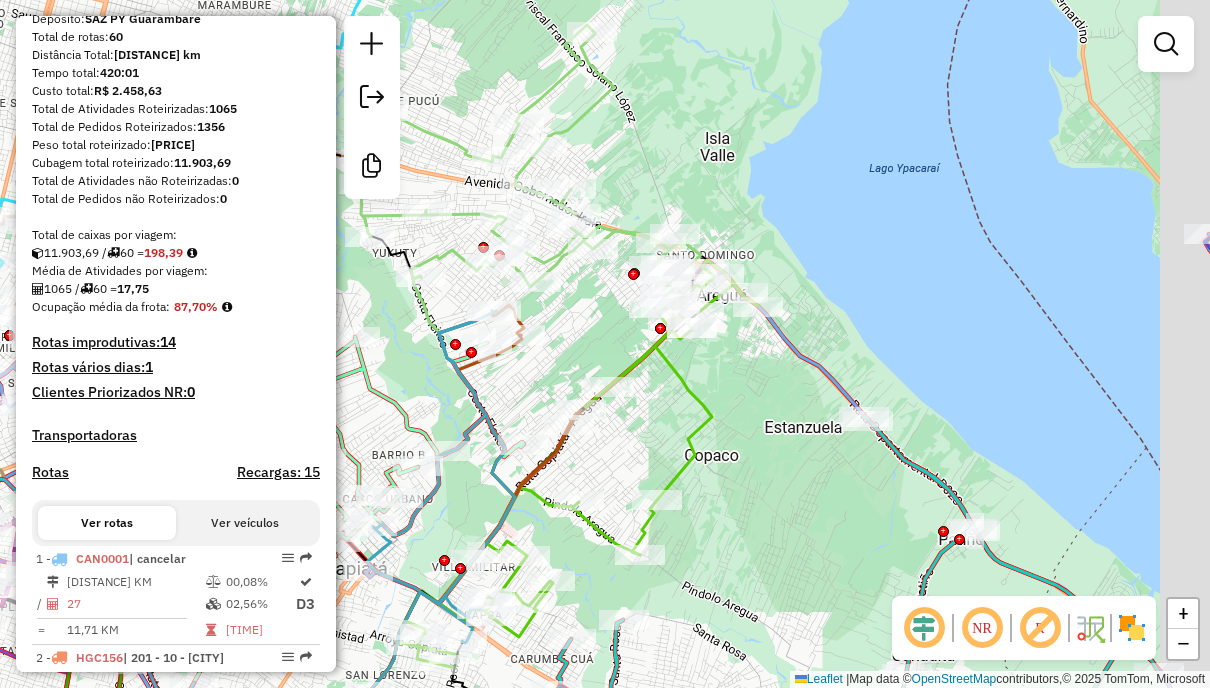 drag, startPoint x: 950, startPoint y: 375, endPoint x: 772, endPoint y: 259, distance: 212.46176 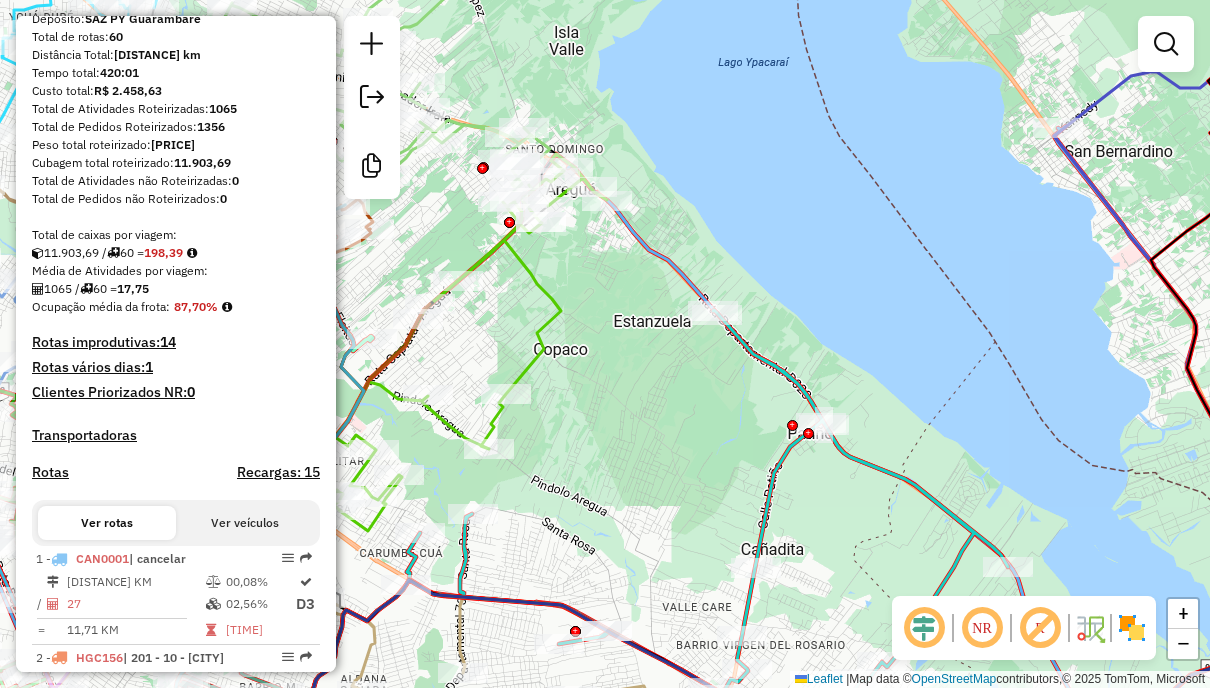 drag, startPoint x: 900, startPoint y: 390, endPoint x: 830, endPoint y: 336, distance: 88.40814 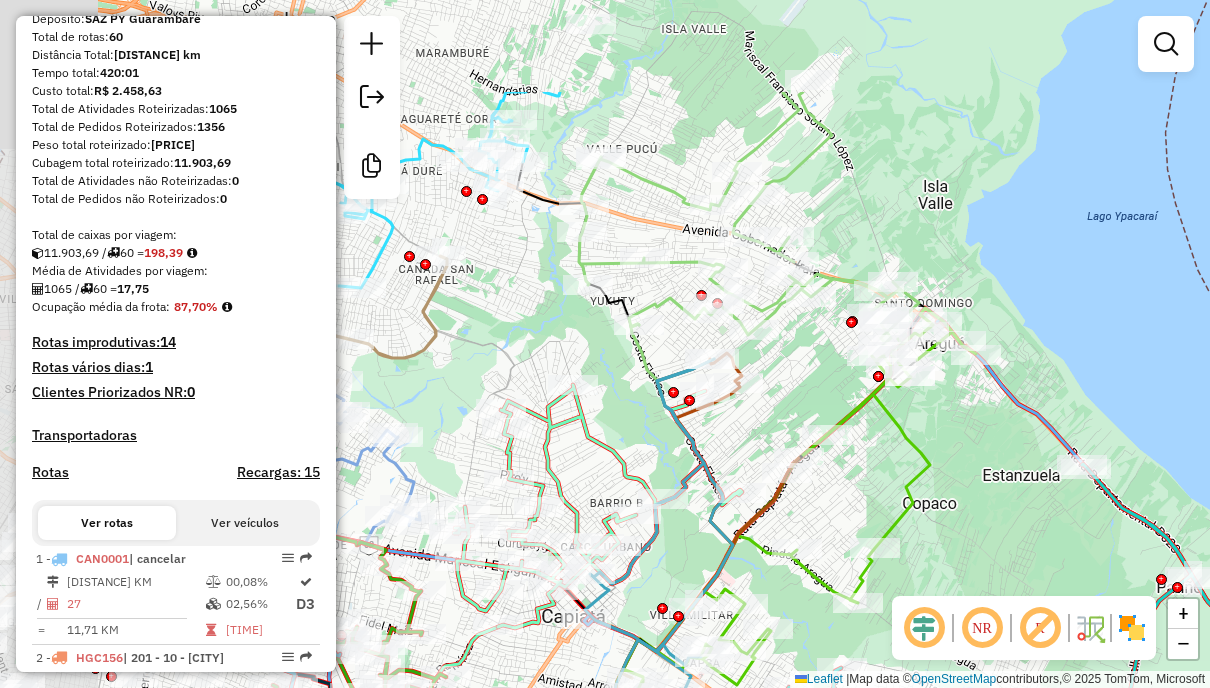 drag, startPoint x: 823, startPoint y: 292, endPoint x: 1198, endPoint y: 453, distance: 408.10046 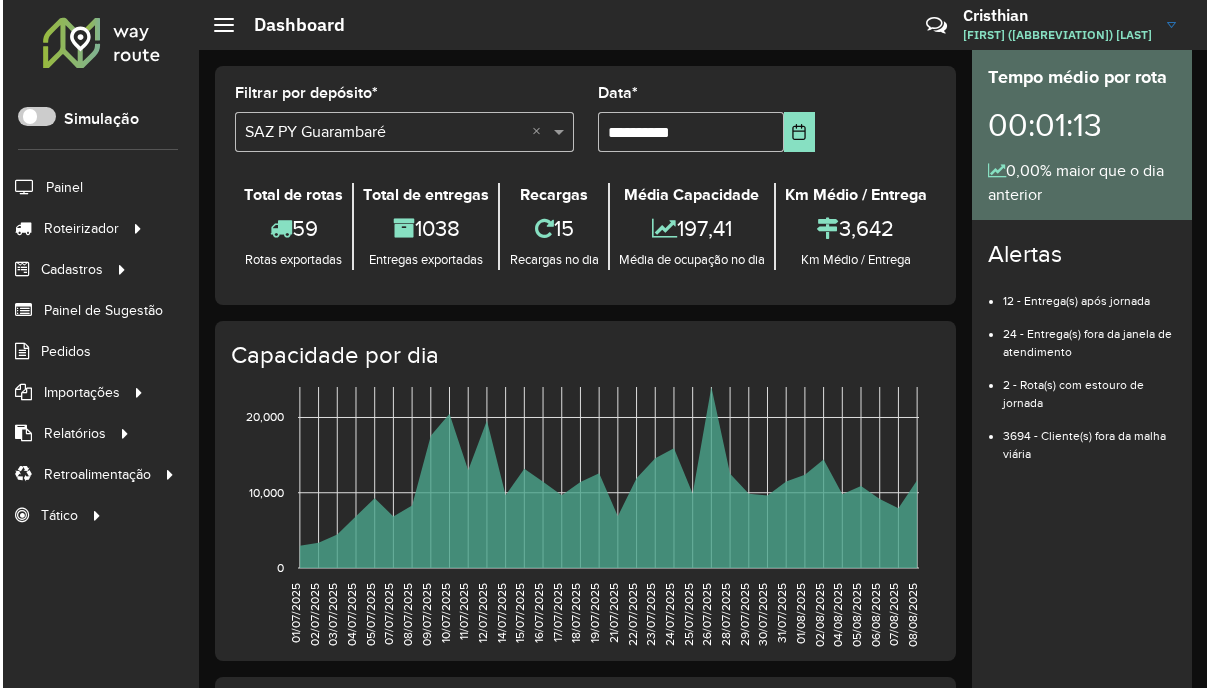 scroll, scrollTop: 0, scrollLeft: 0, axis: both 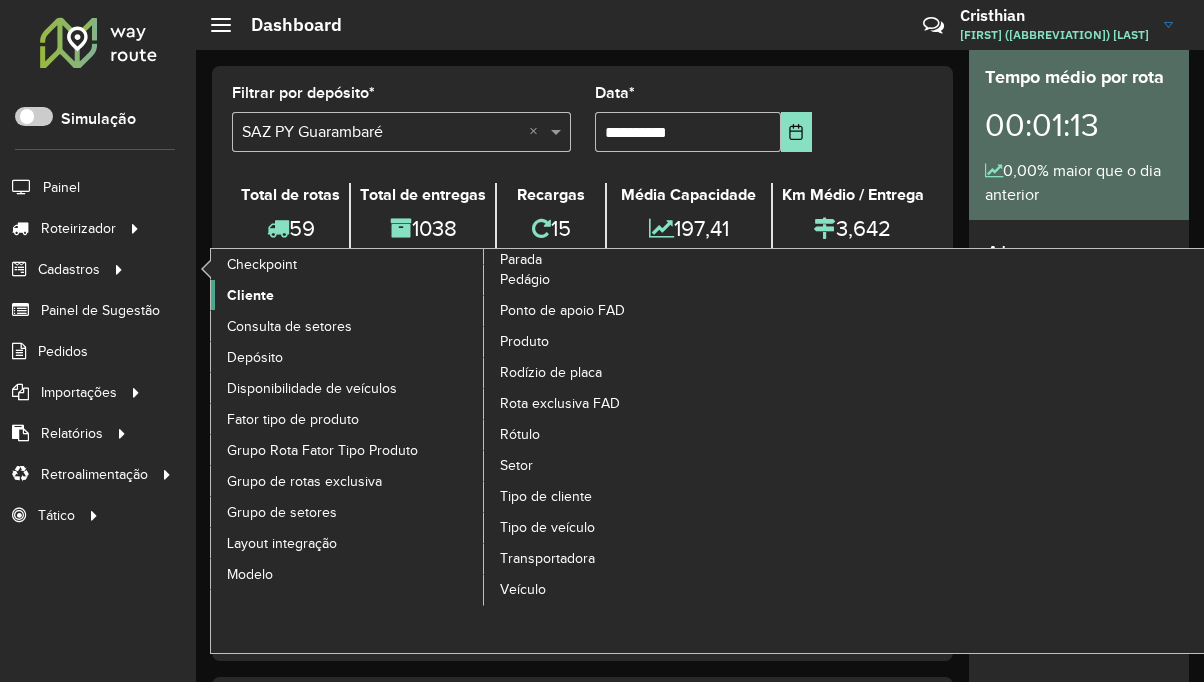 click on "Cliente" 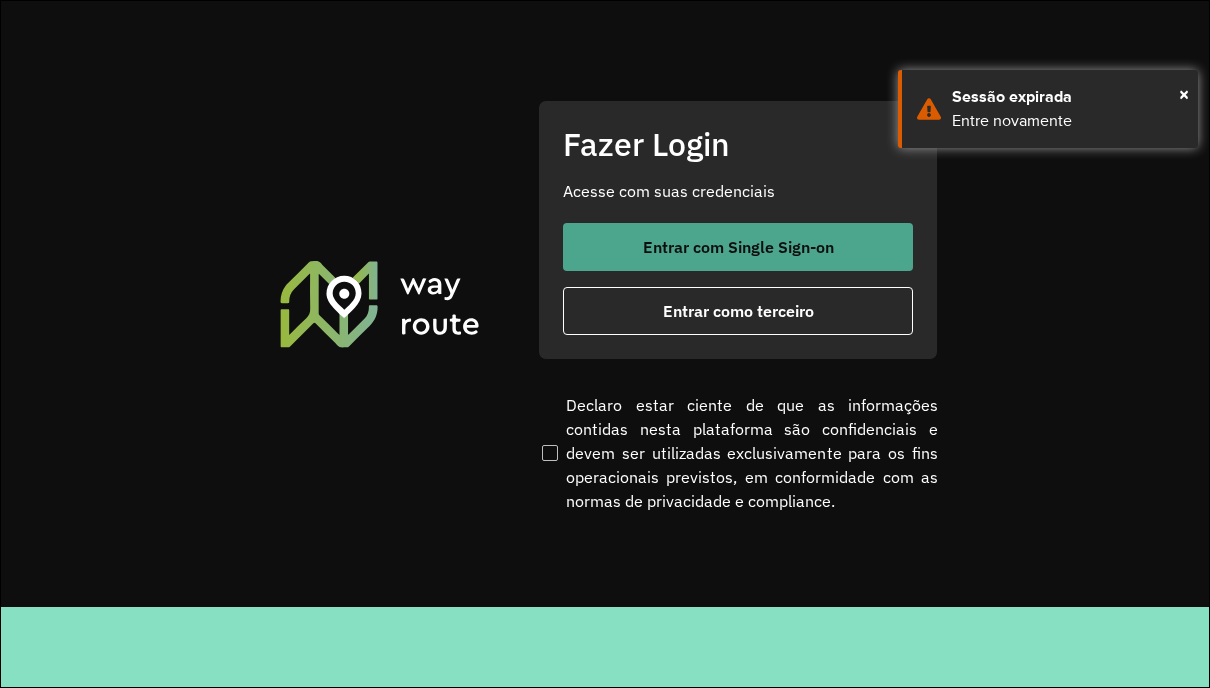 click on "Entrar com Single Sign-on" at bounding box center (738, 247) 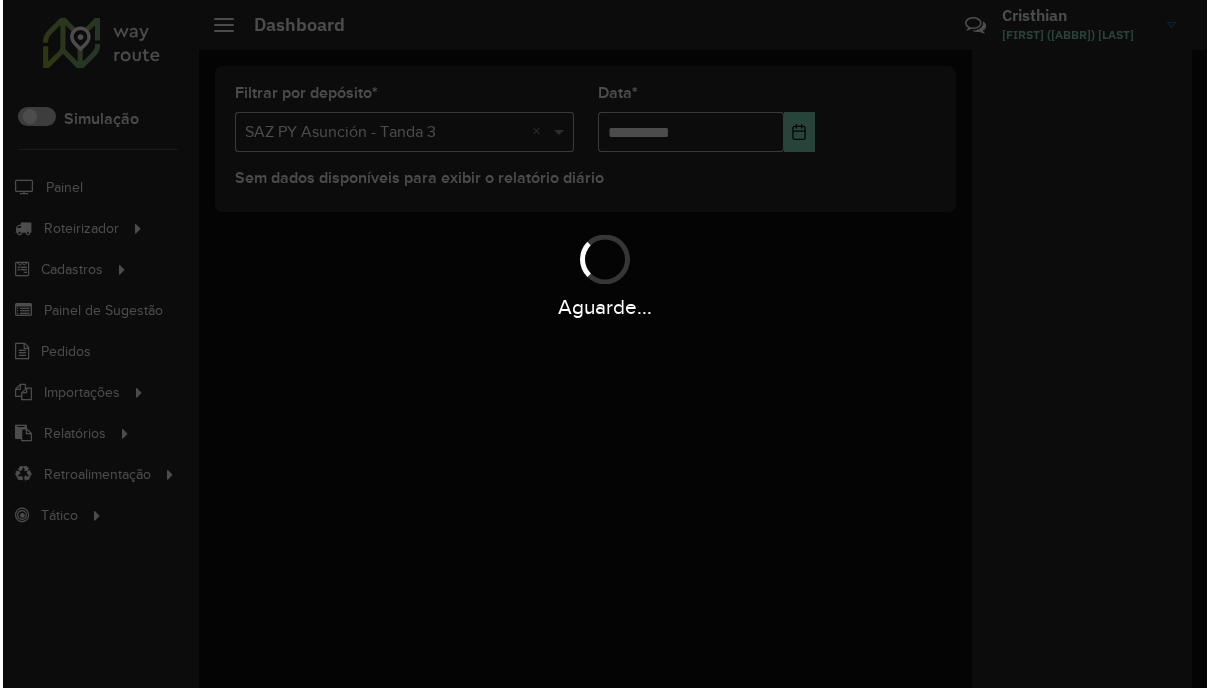 scroll, scrollTop: 0, scrollLeft: 0, axis: both 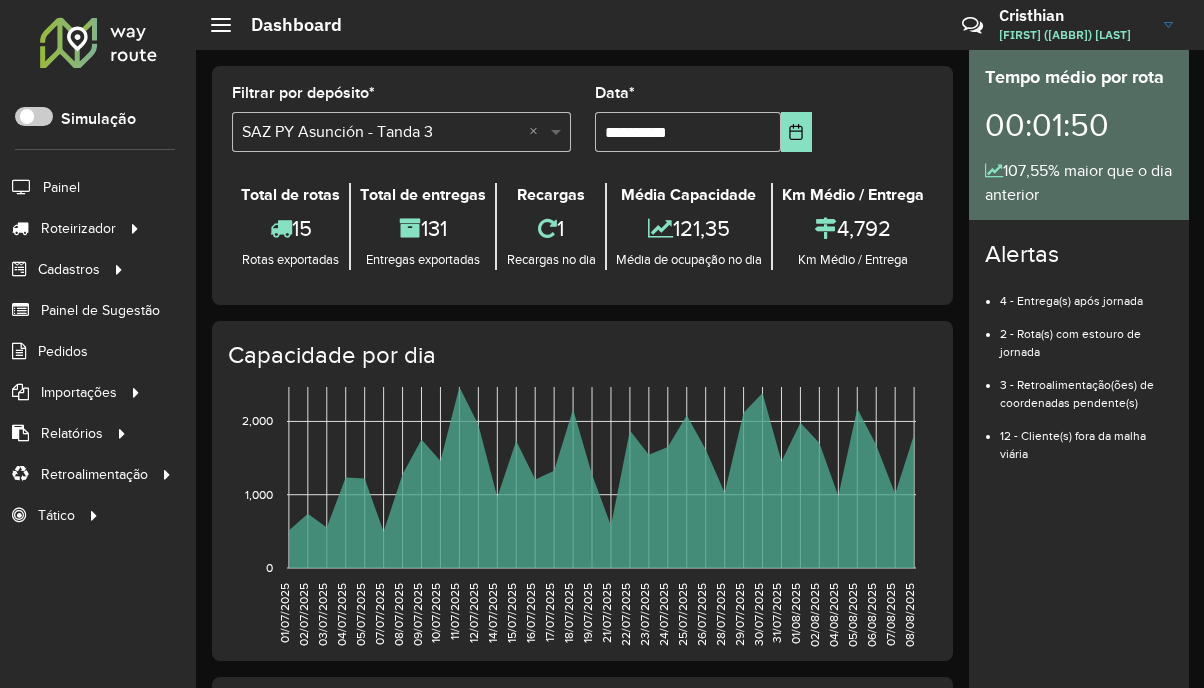 click at bounding box center [558, 132] 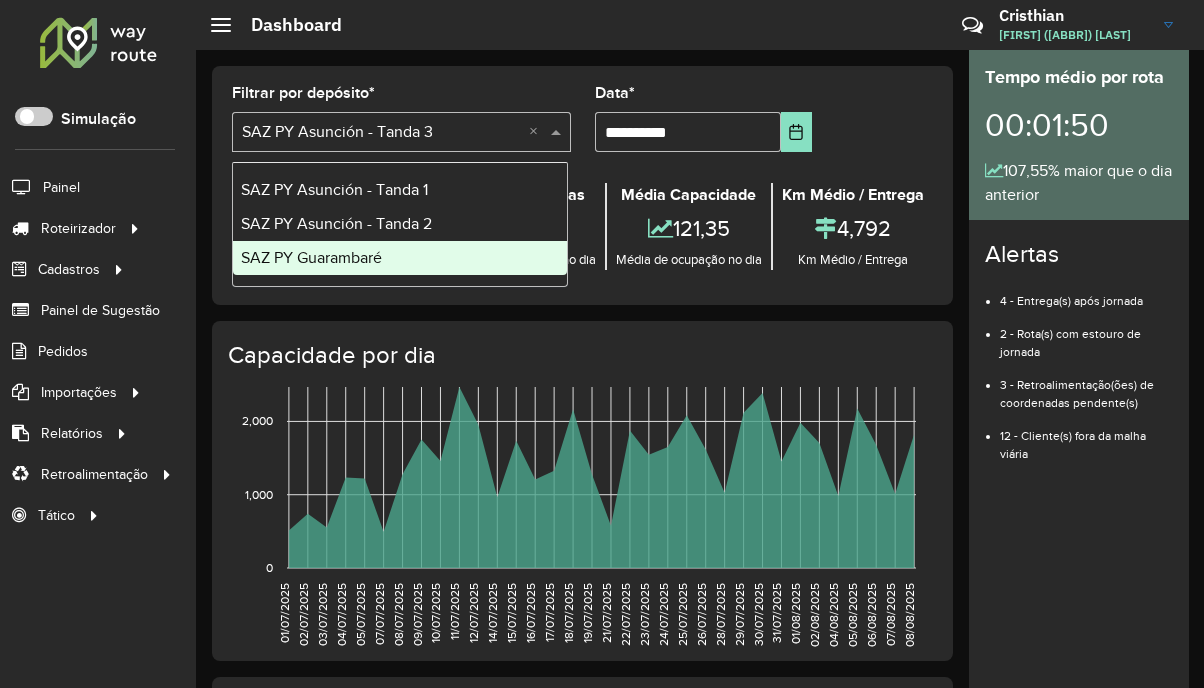 click on "SAZ PY Guarambaré" at bounding box center (400, 258) 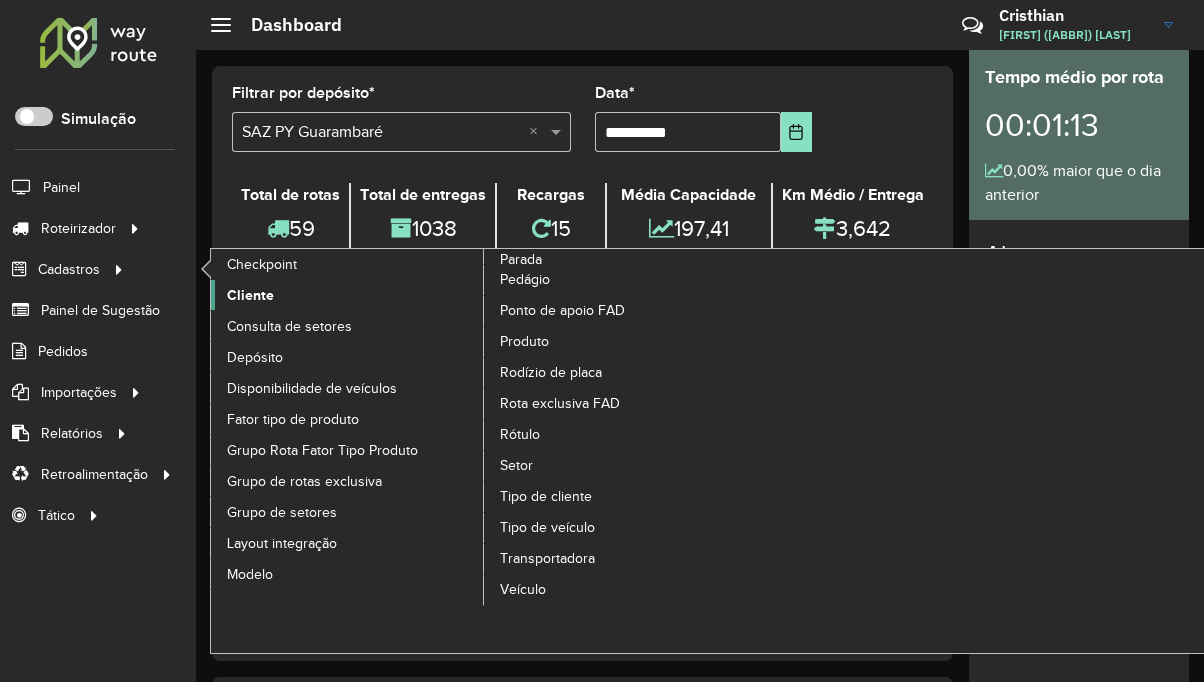 click on "Cliente" 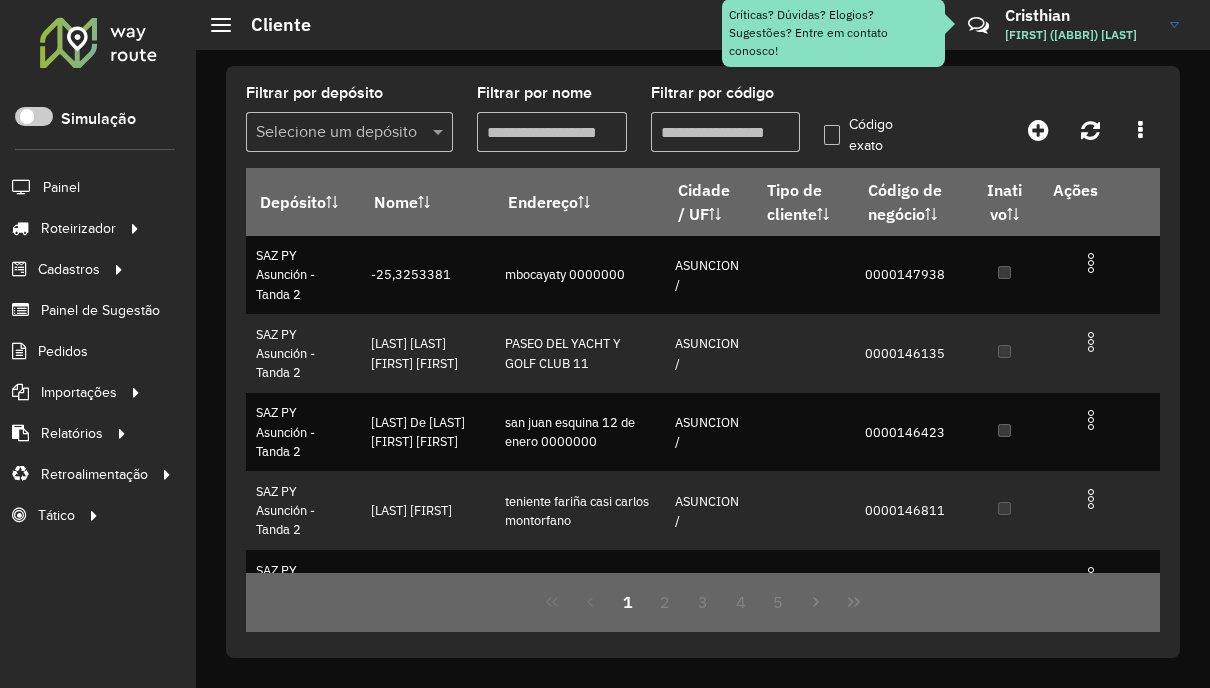 click on "Filtrar por código" at bounding box center (725, 132) 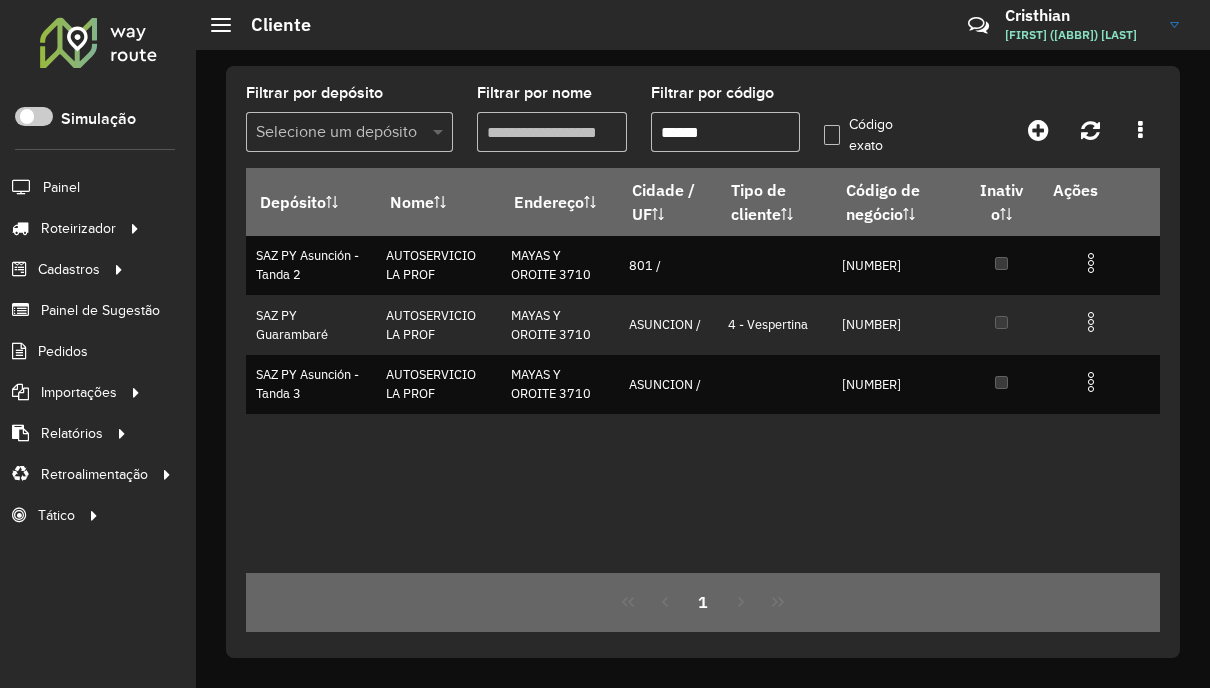 type on "******" 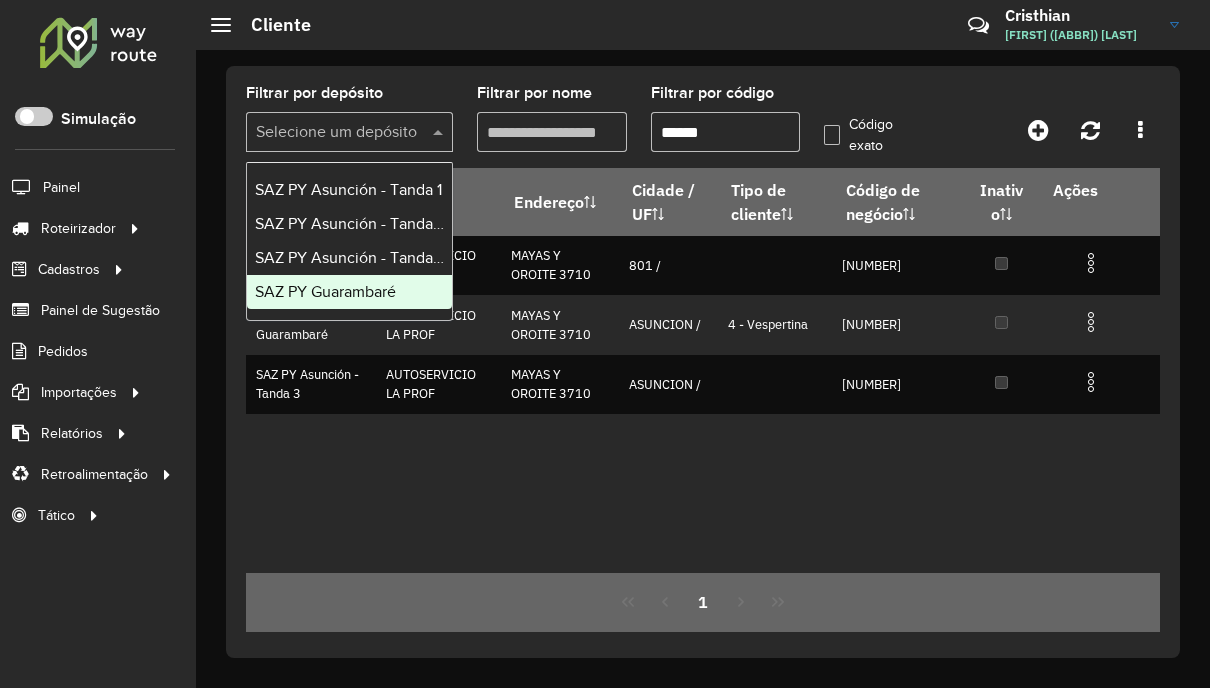click on "SAZ PY Guarambaré" at bounding box center [325, 291] 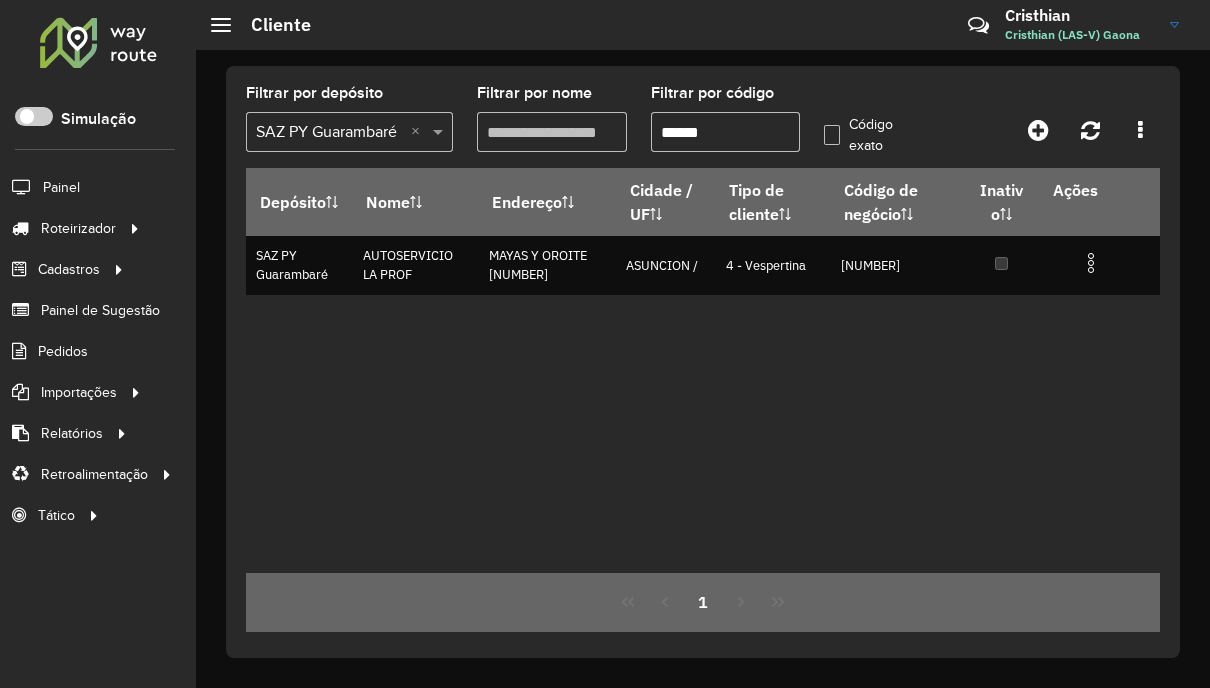 scroll, scrollTop: 0, scrollLeft: 0, axis: both 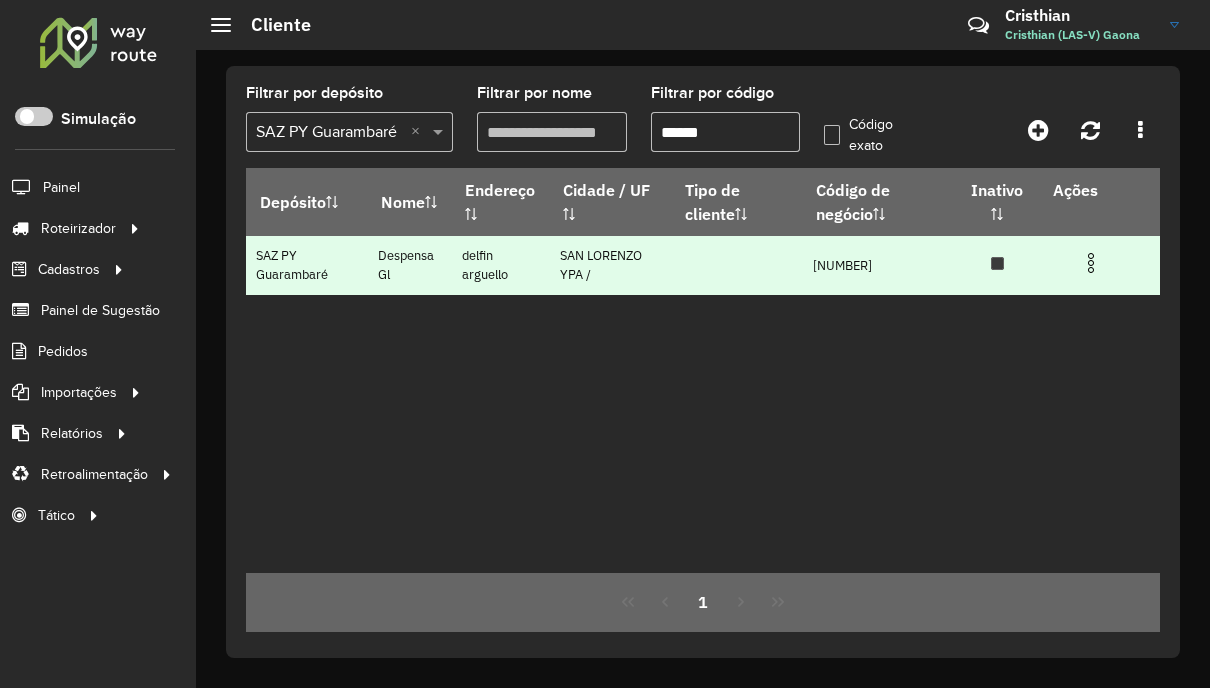 type on "******" 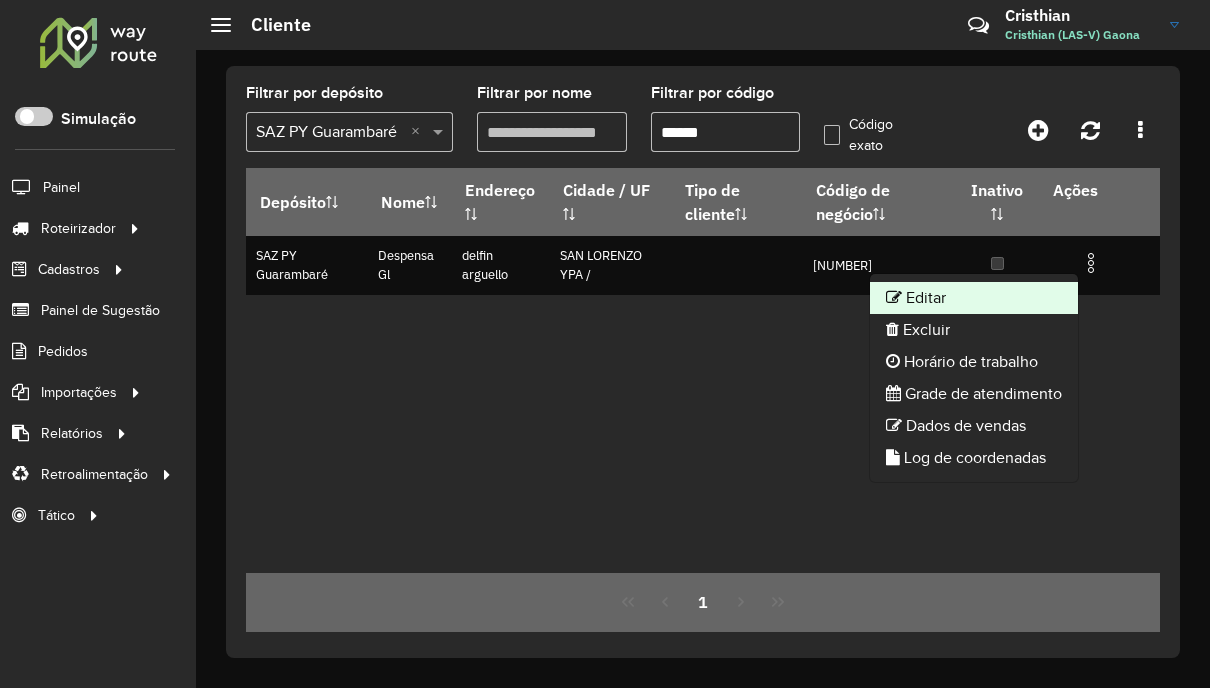 click on "Editar" 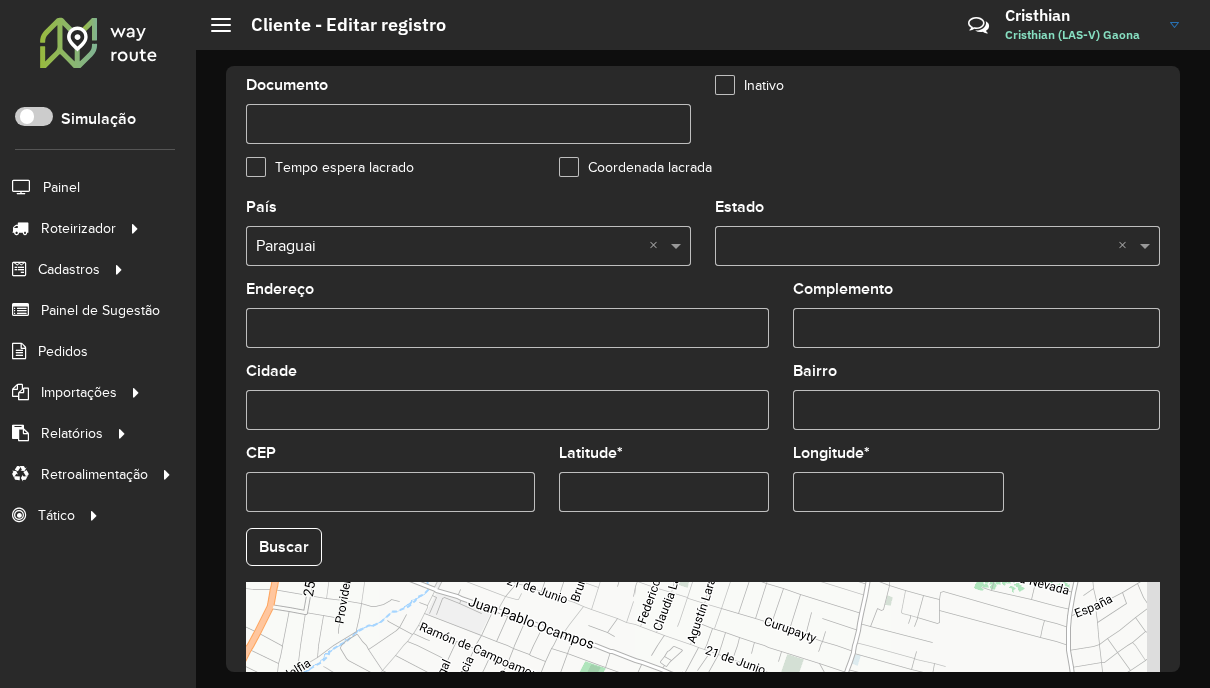 scroll, scrollTop: 795, scrollLeft: 0, axis: vertical 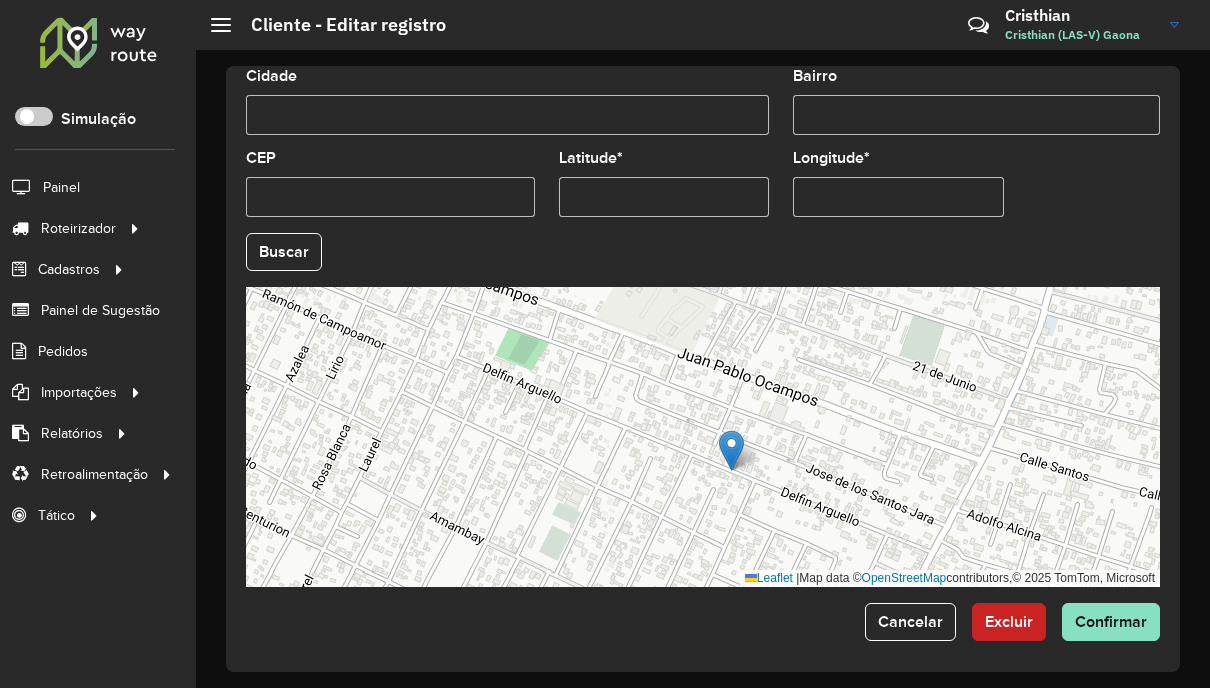 drag, startPoint x: 742, startPoint y: 190, endPoint x: 417, endPoint y: 209, distance: 325.5549 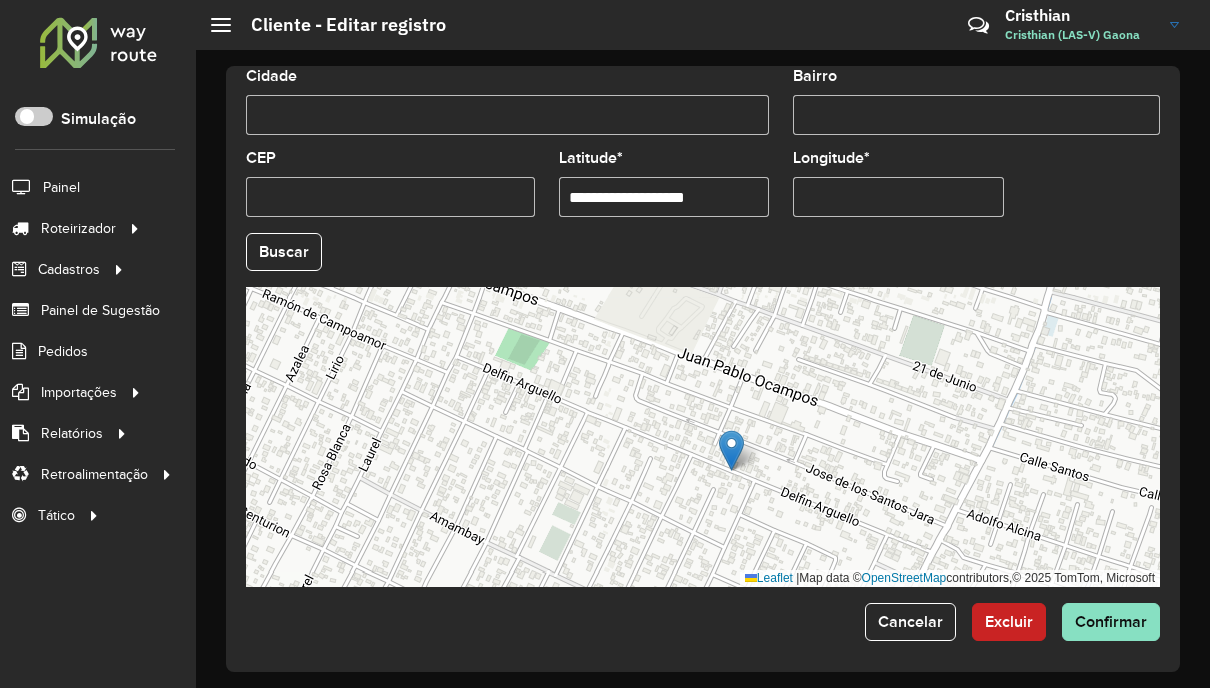 paste on "**********" 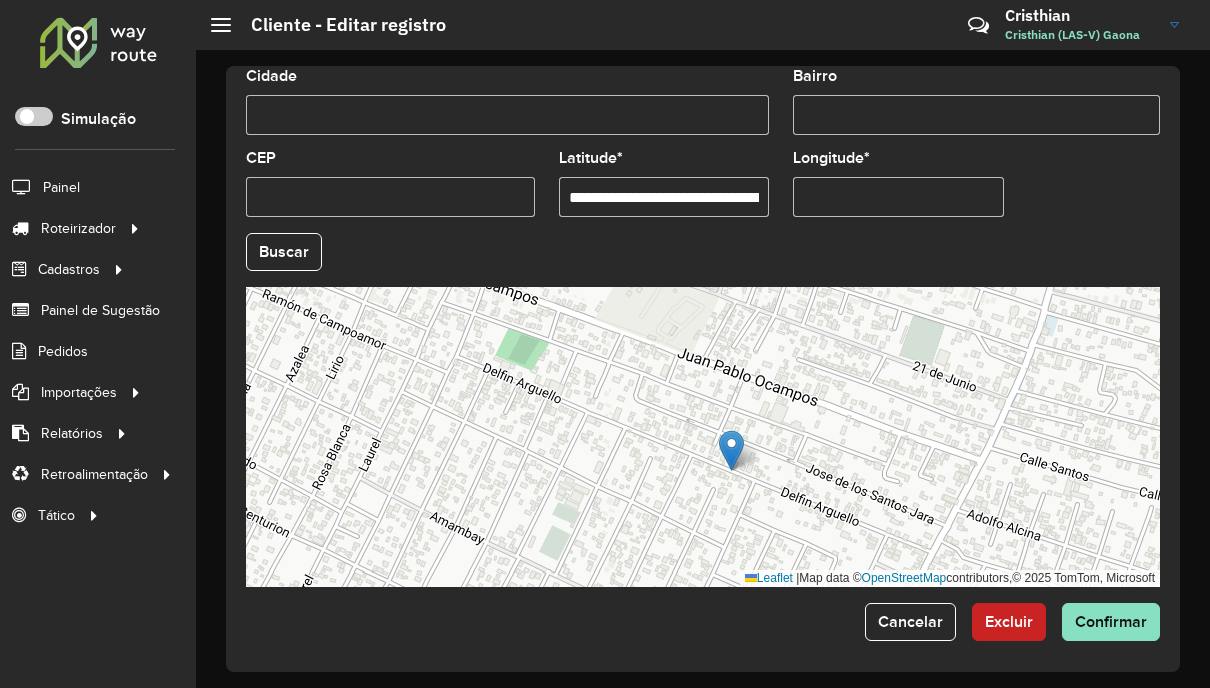 scroll, scrollTop: 0, scrollLeft: 116, axis: horizontal 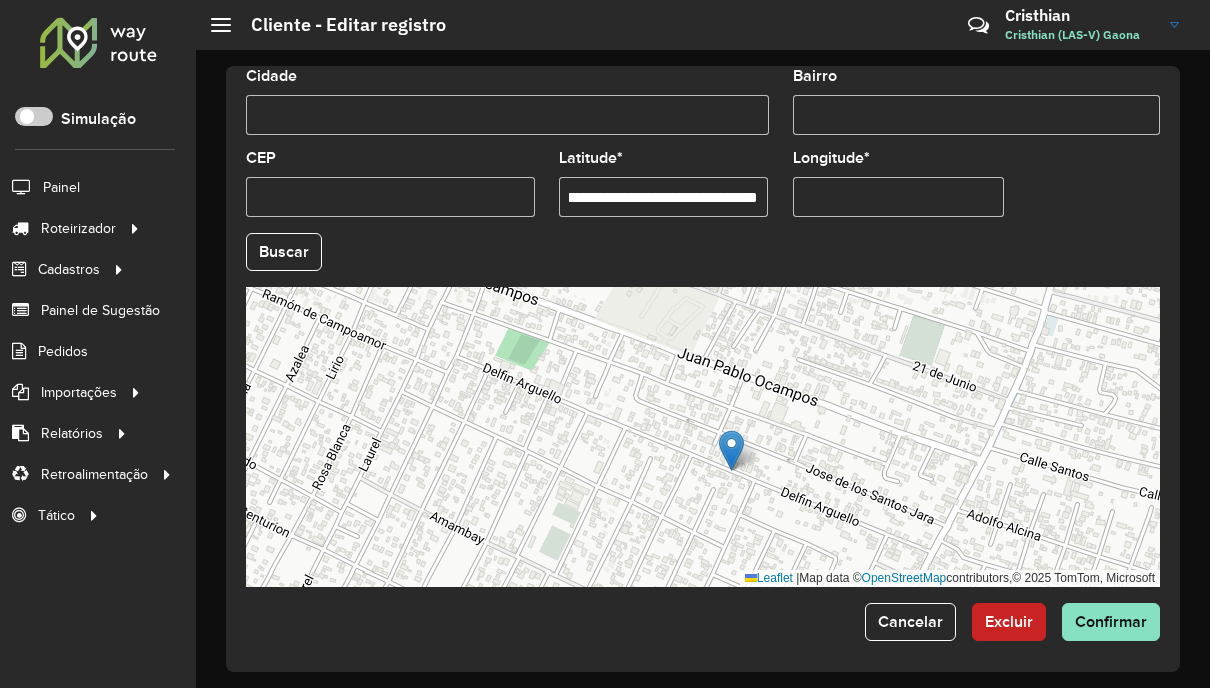 drag, startPoint x: 606, startPoint y: 188, endPoint x: 790, endPoint y: 202, distance: 184.53185 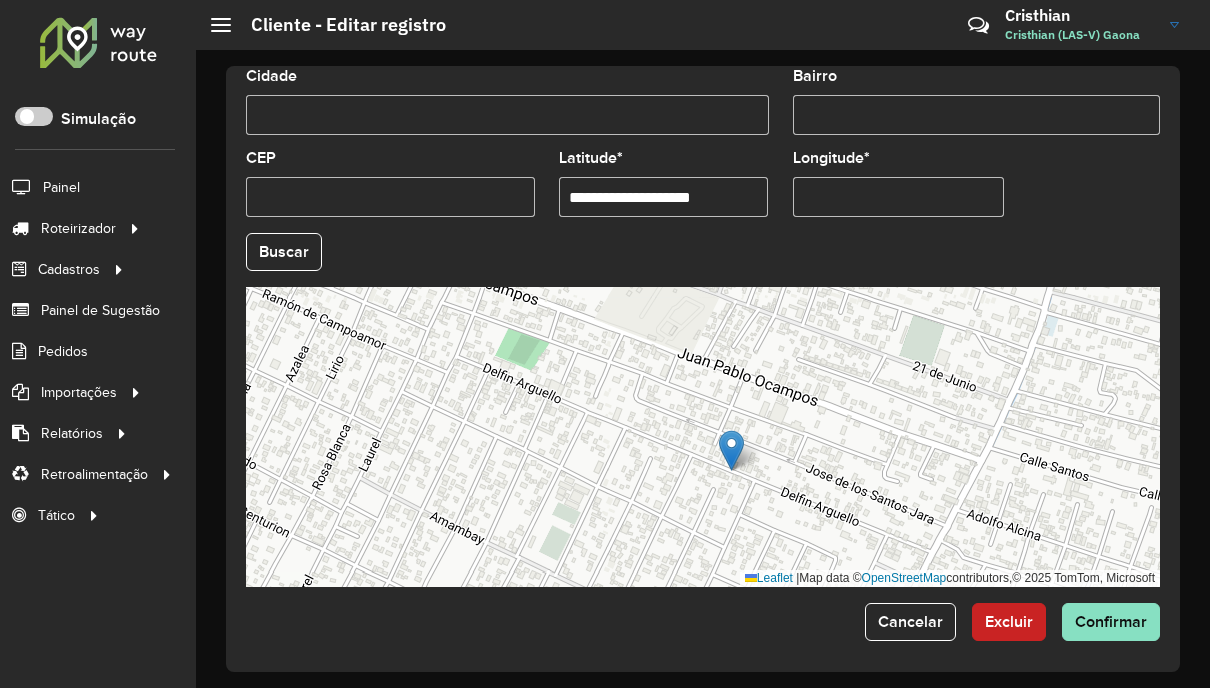 scroll, scrollTop: 0, scrollLeft: 0, axis: both 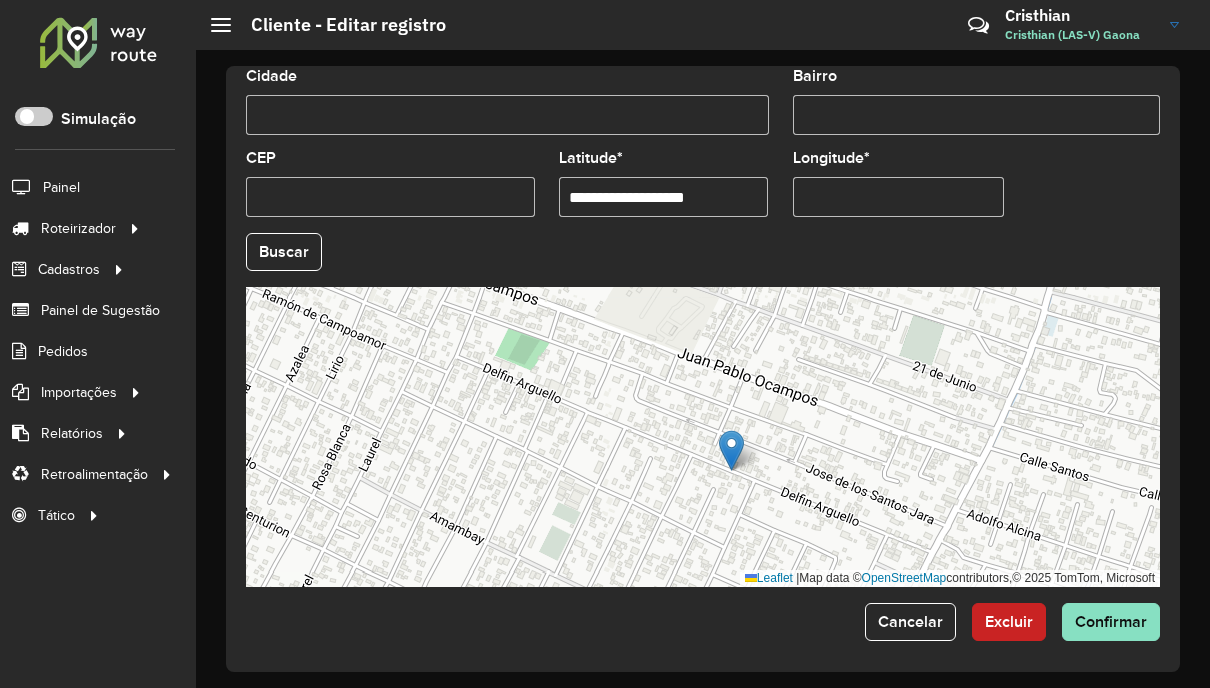 type on "**********" 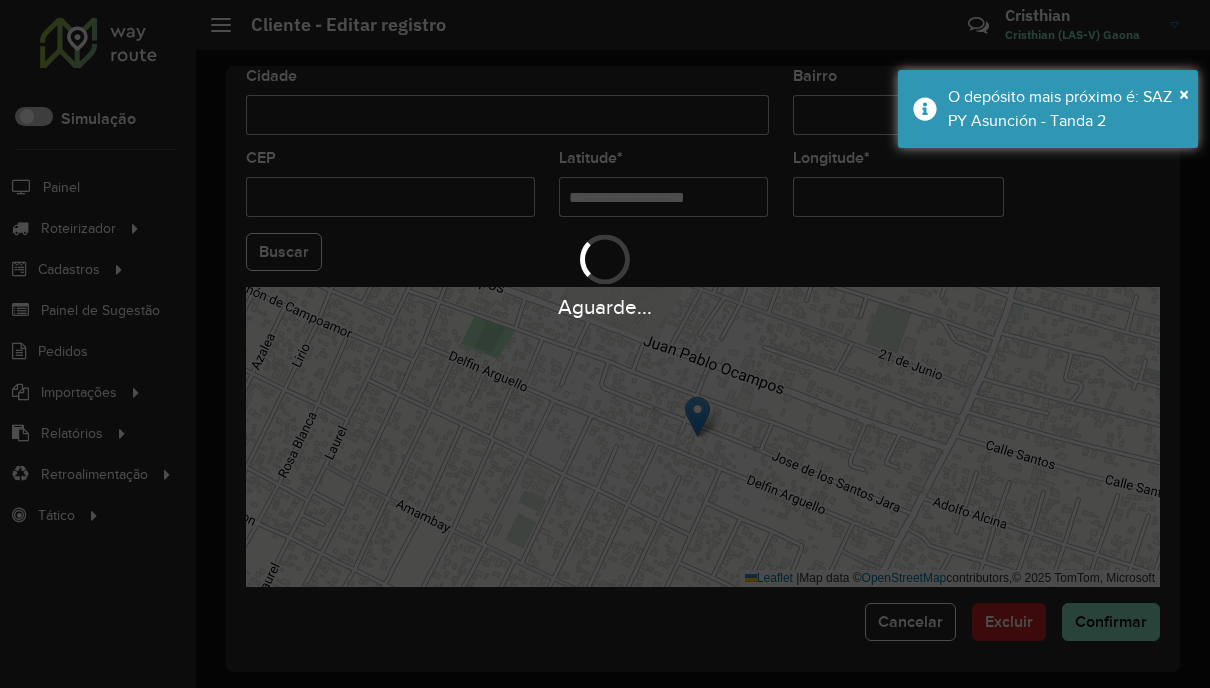 drag, startPoint x: 950, startPoint y: 195, endPoint x: 770, endPoint y: 192, distance: 180.025 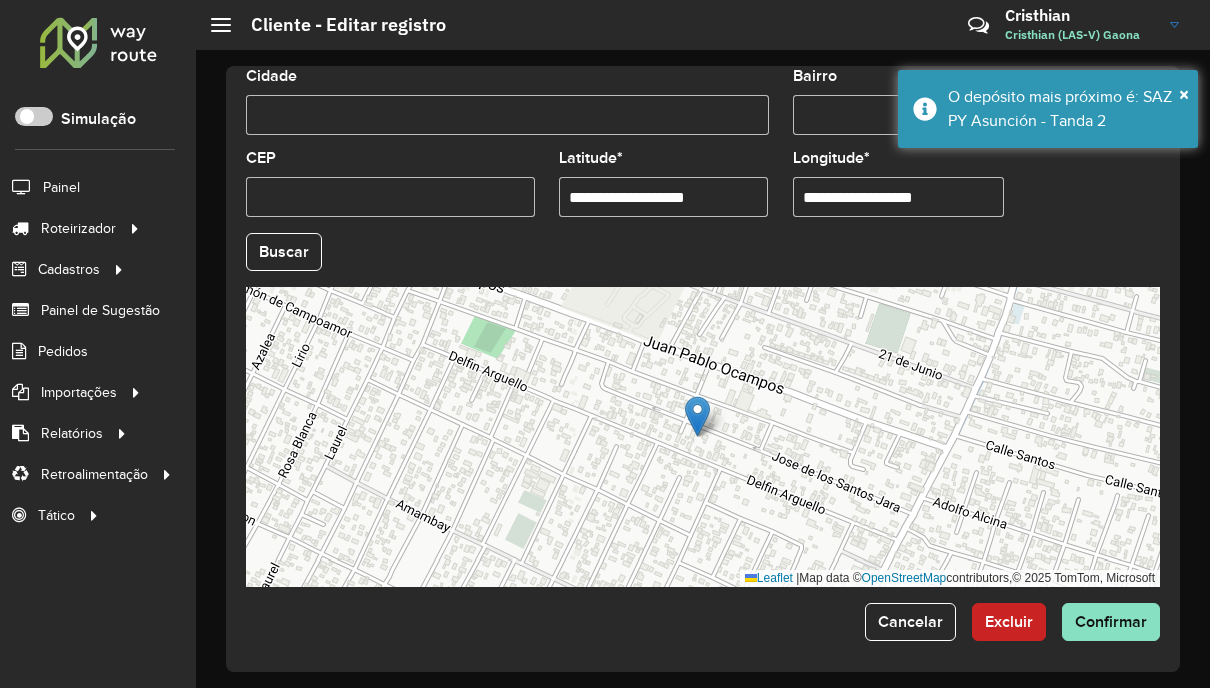 paste 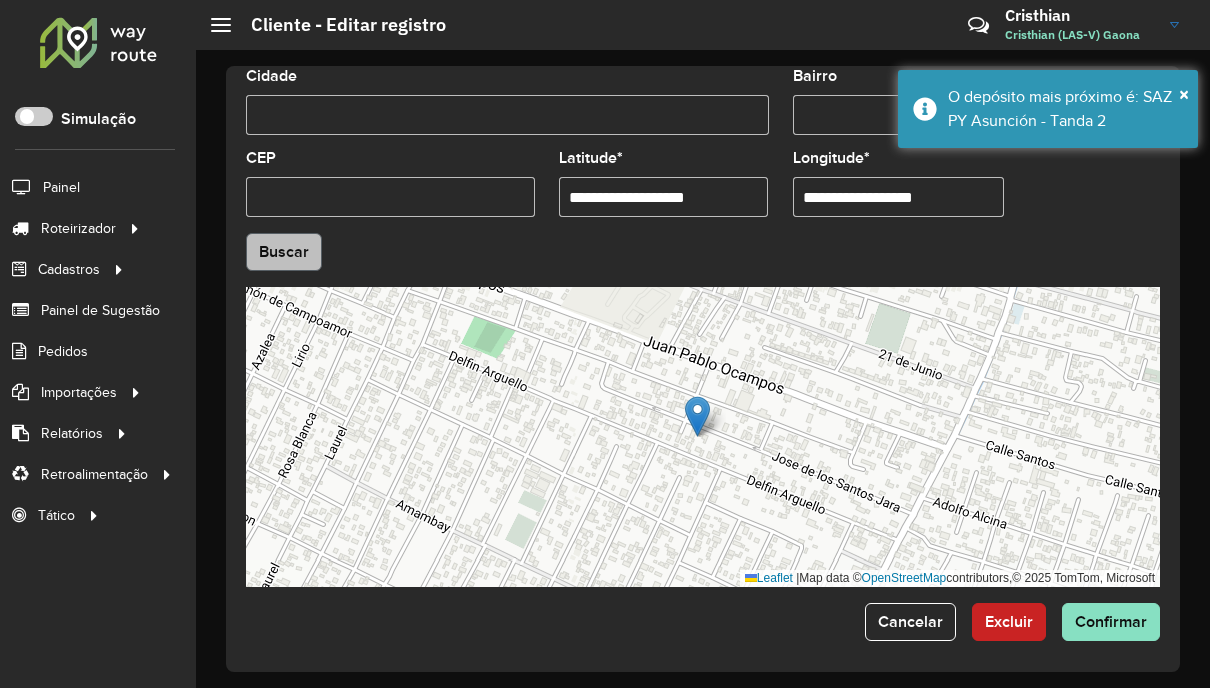 type on "**********" 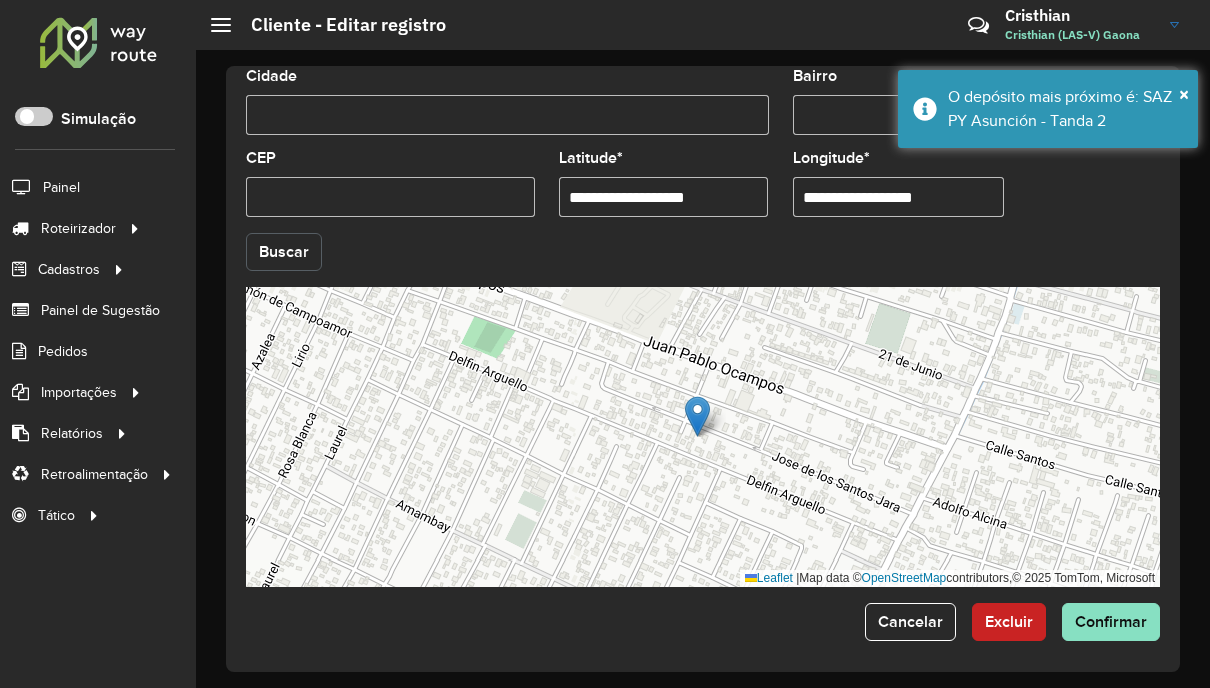 click on "Aguarde...  Pop-up bloqueado!  Seu navegador bloqueou automáticamente a abertura de uma nova janela.   Acesse as configurações e adicione o endereço do sistema a lista de permissão.   Fechar  Roteirizador AmbevTech Simulação Painel Roteirizador Entregas Cadastros Checkpoint Cliente Consulta de setores Depósito Disponibilidade de veículos Fator tipo de produto Grupo Rota Fator Tipo Produto Grupo de rotas exclusiva Grupo de setores Layout integração Modelo Parada Pedágio Ponto de apoio FAD Produto Rodízio de placa Rota exclusiva FAD Rótulo Setor Tipo de cliente Tipo de veículo Transportadora Veículo Painel de Sugestão Pedidos Importações Clientes Fator tipo produto Grade de atendimento Janela de atendimento Localização Pedidos Tempo de espera Veículos Relatórios Ações da sessão Clientes Clientes fora malha Exclusão pedido Fator tipo de produto Filtros da sessão Indicadores roteirização Integração automática Pedidos agrupados Pedidos não Roteirizados Romaneio Roteirização * *" at bounding box center [605, 344] 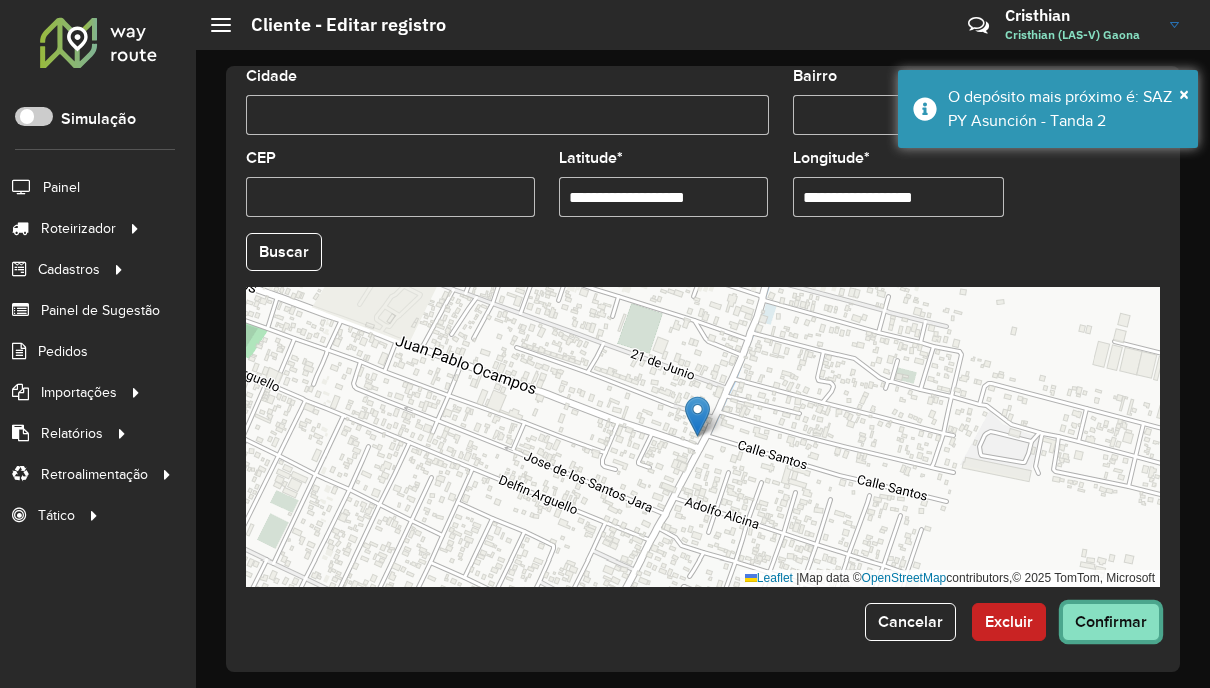 click on "Confirmar" 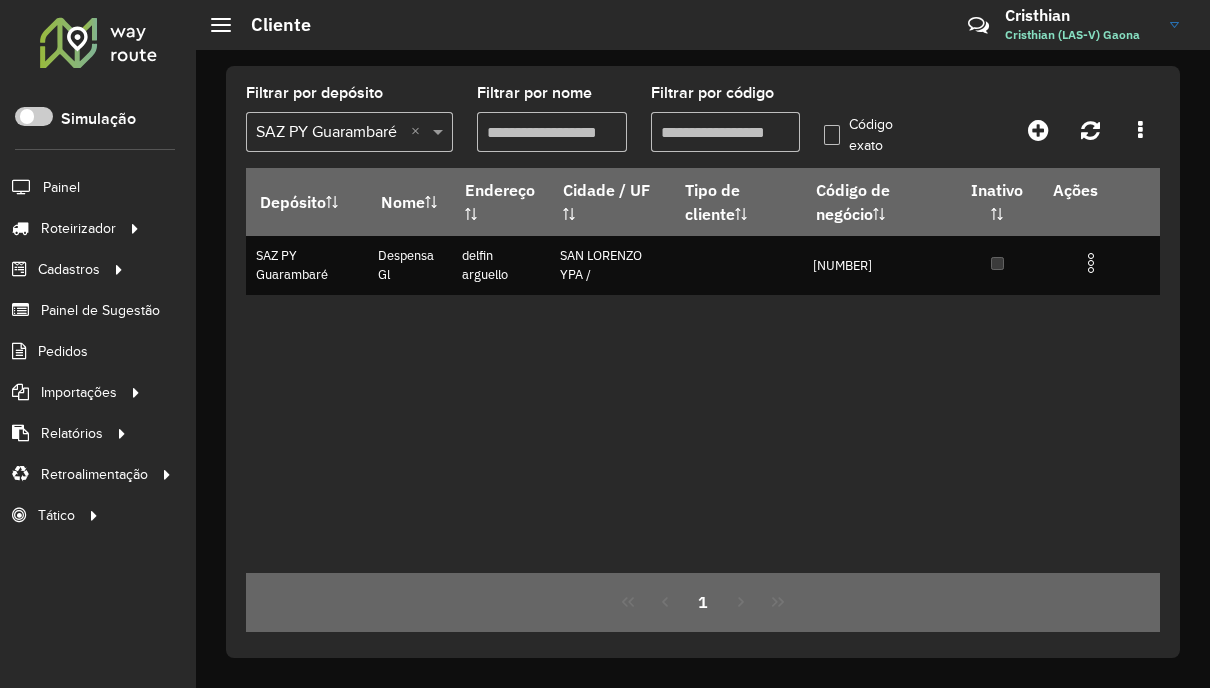 drag, startPoint x: 718, startPoint y: 126, endPoint x: 598, endPoint y: 124, distance: 120.01666 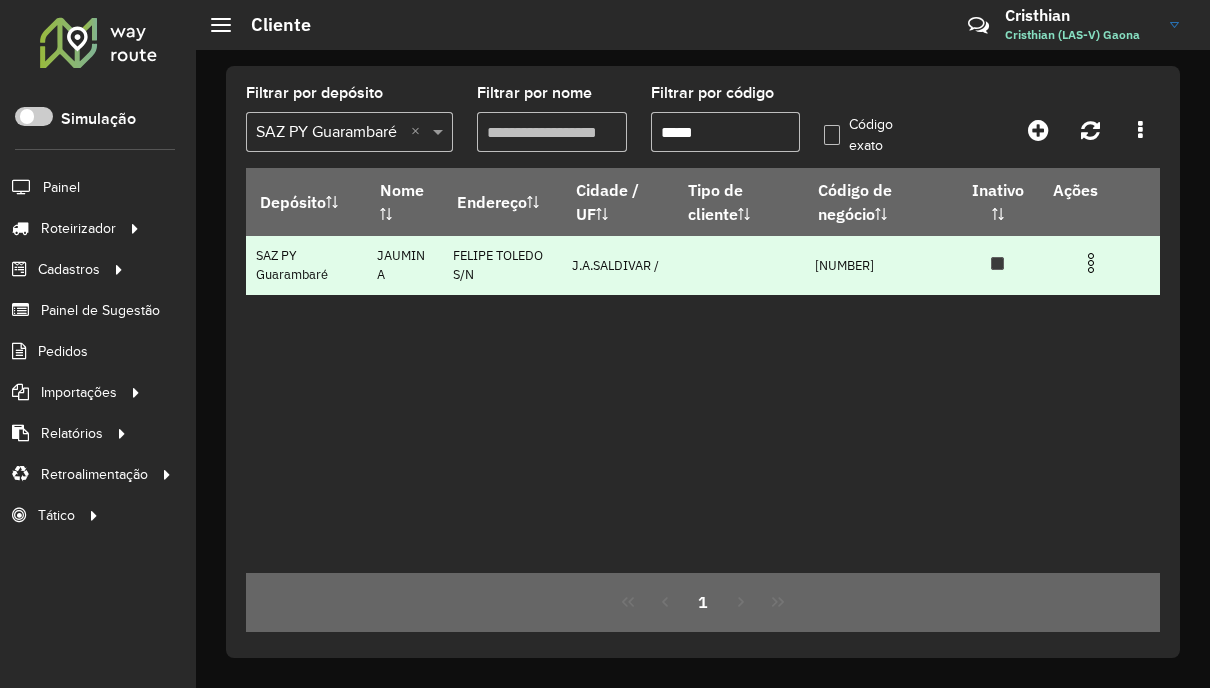 type on "*****" 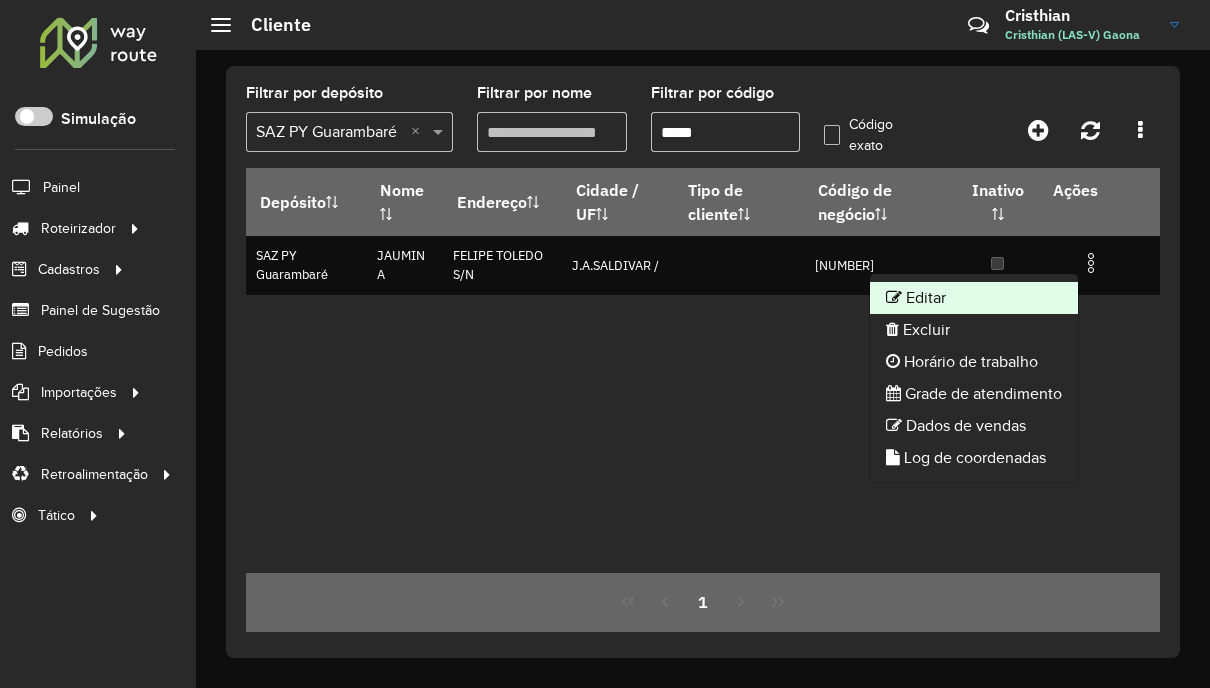click on "Editar" 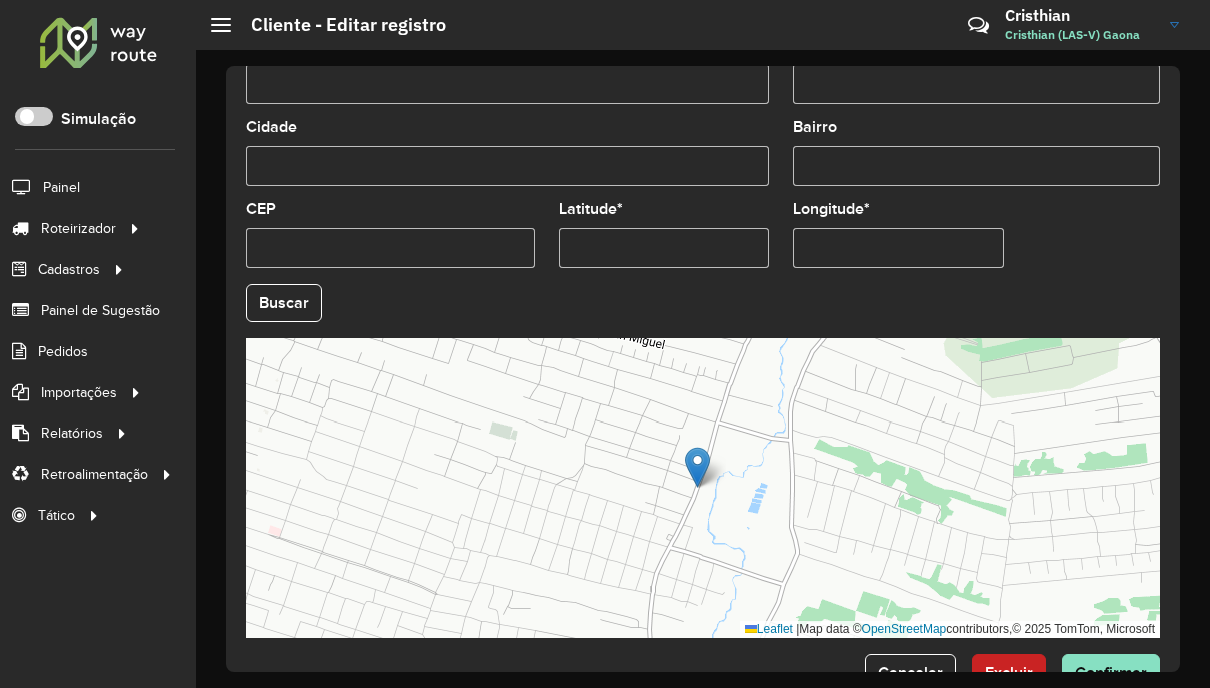 scroll, scrollTop: 795, scrollLeft: 0, axis: vertical 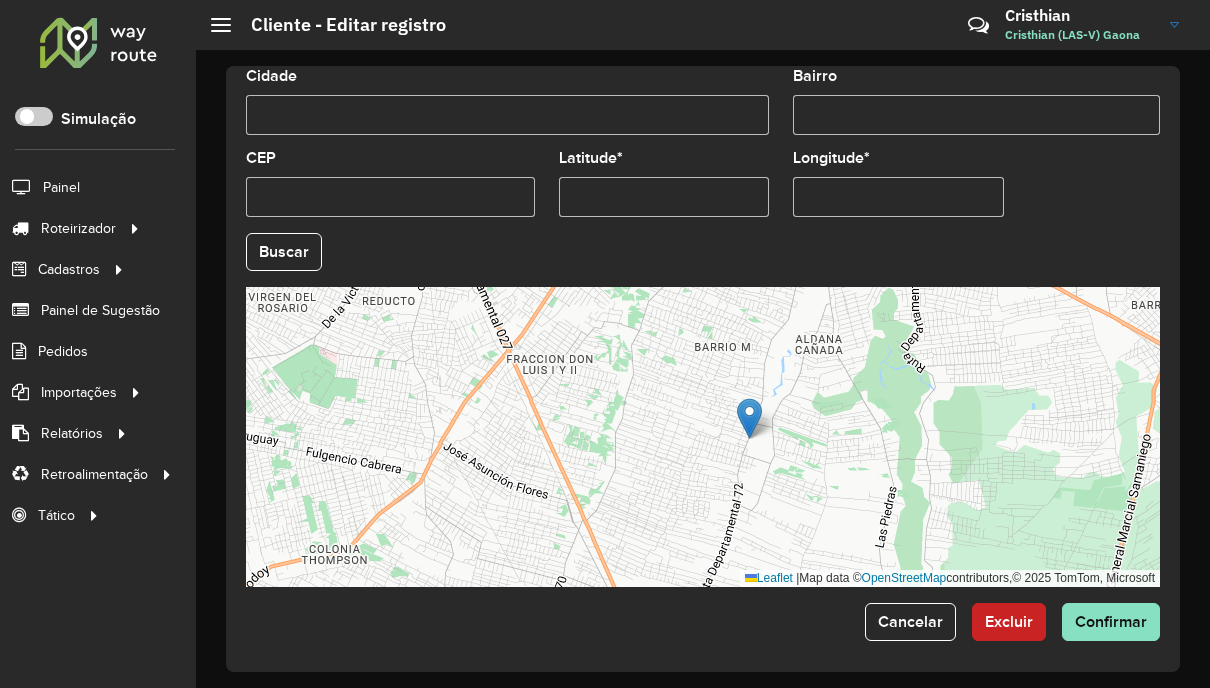 drag, startPoint x: 744, startPoint y: 192, endPoint x: 526, endPoint y: 190, distance: 218.00917 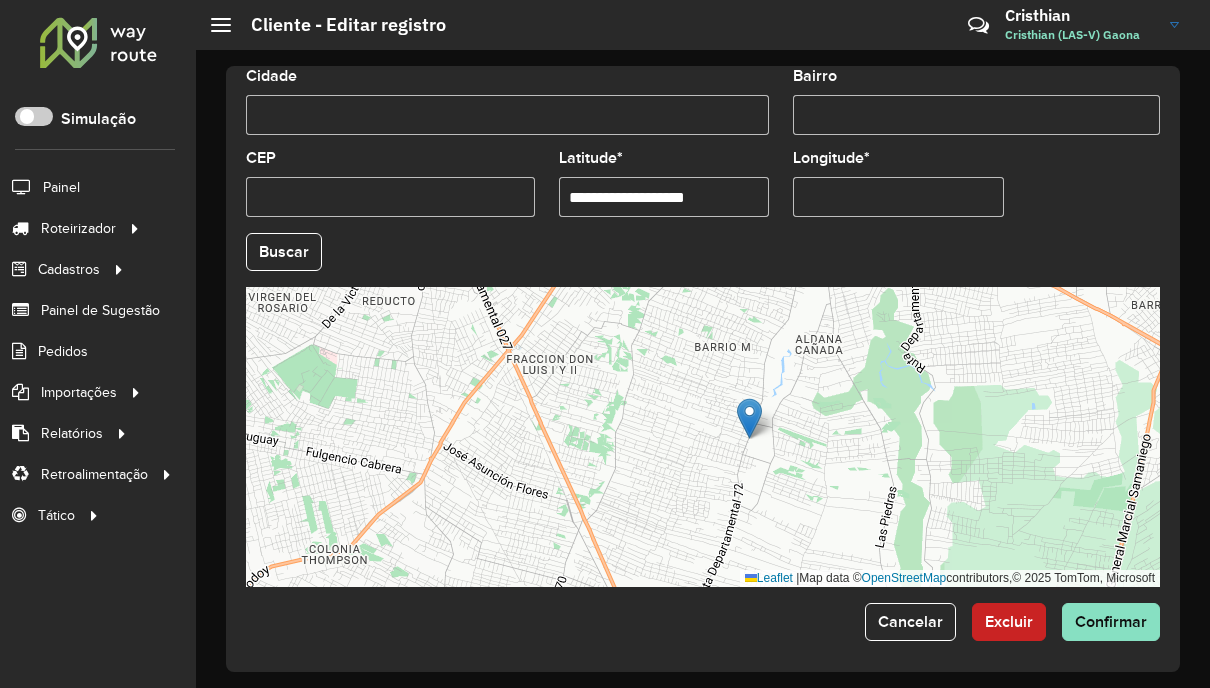 paste on "**********" 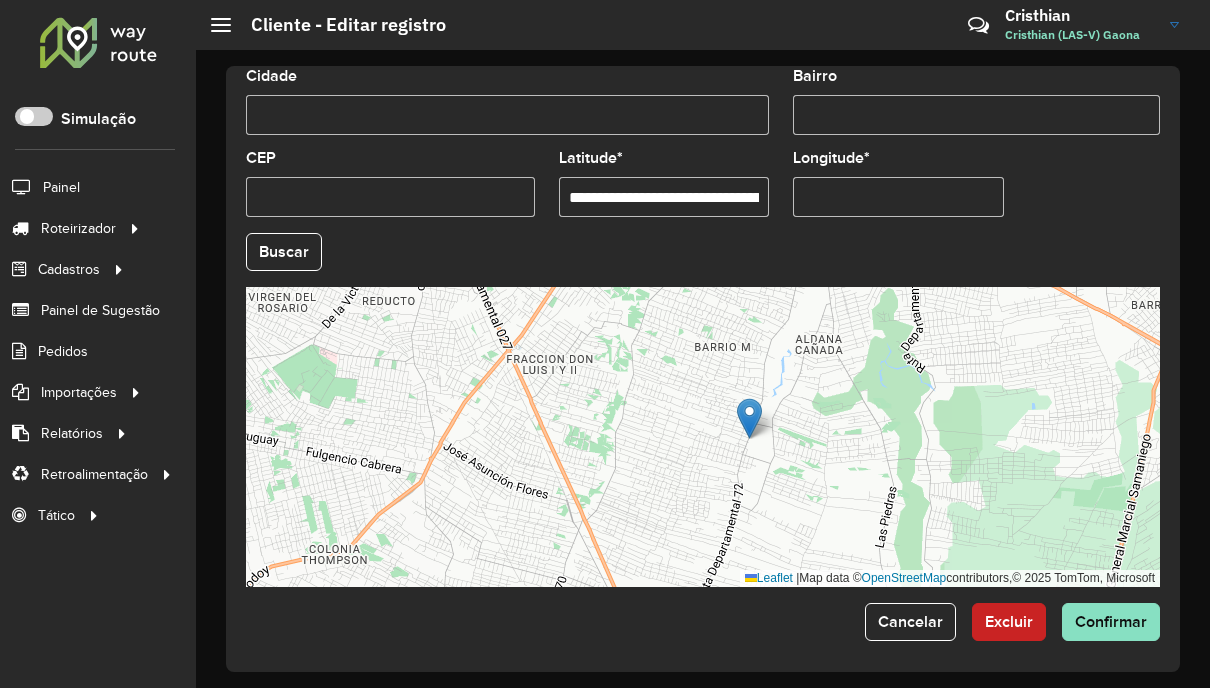 scroll, scrollTop: 0, scrollLeft: 125, axis: horizontal 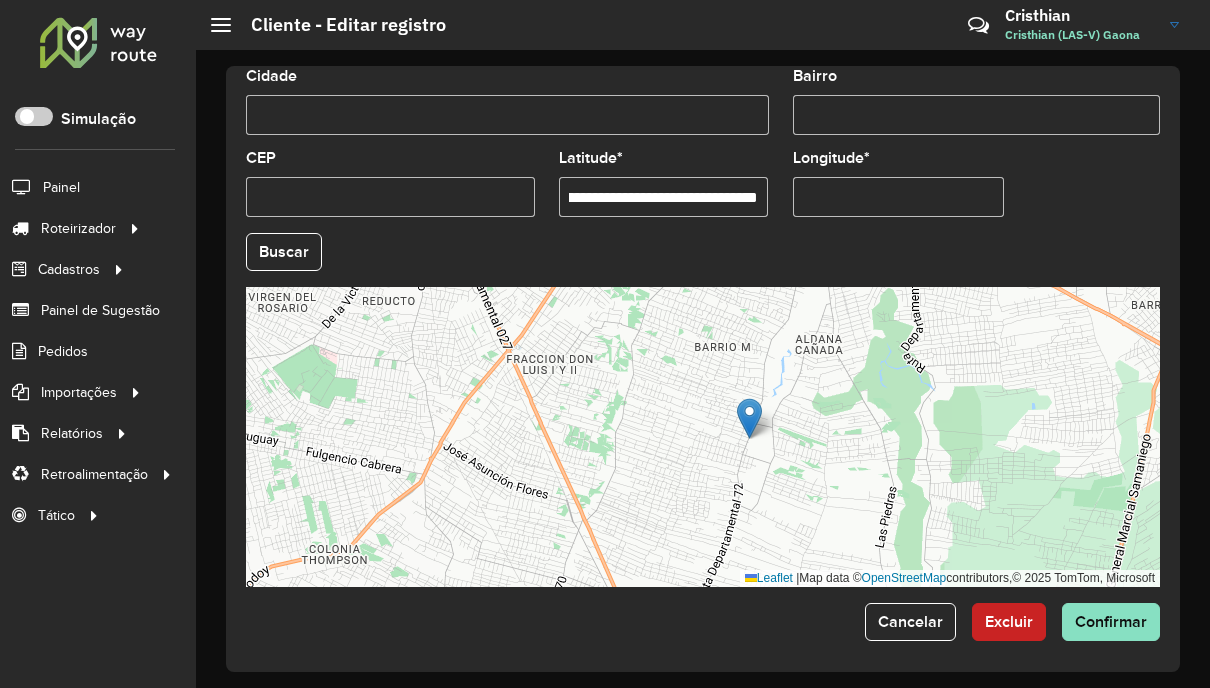 drag, startPoint x: 603, startPoint y: 194, endPoint x: 800, endPoint y: 199, distance: 197.06345 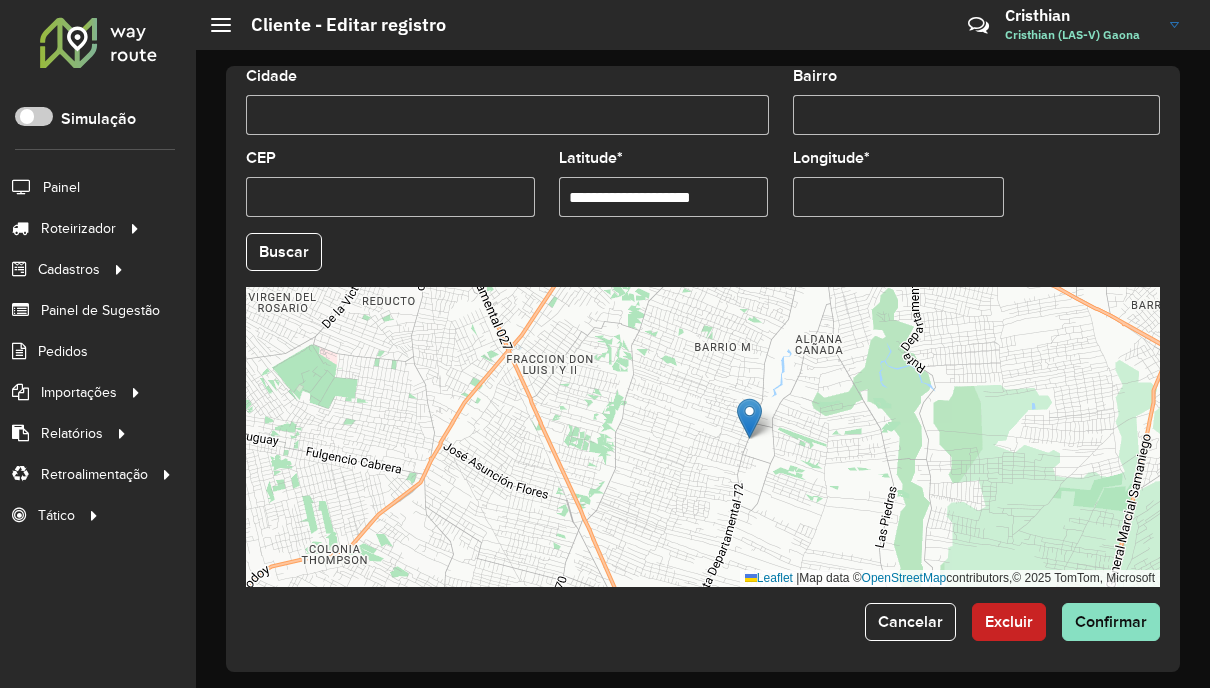 scroll, scrollTop: 0, scrollLeft: 0, axis: both 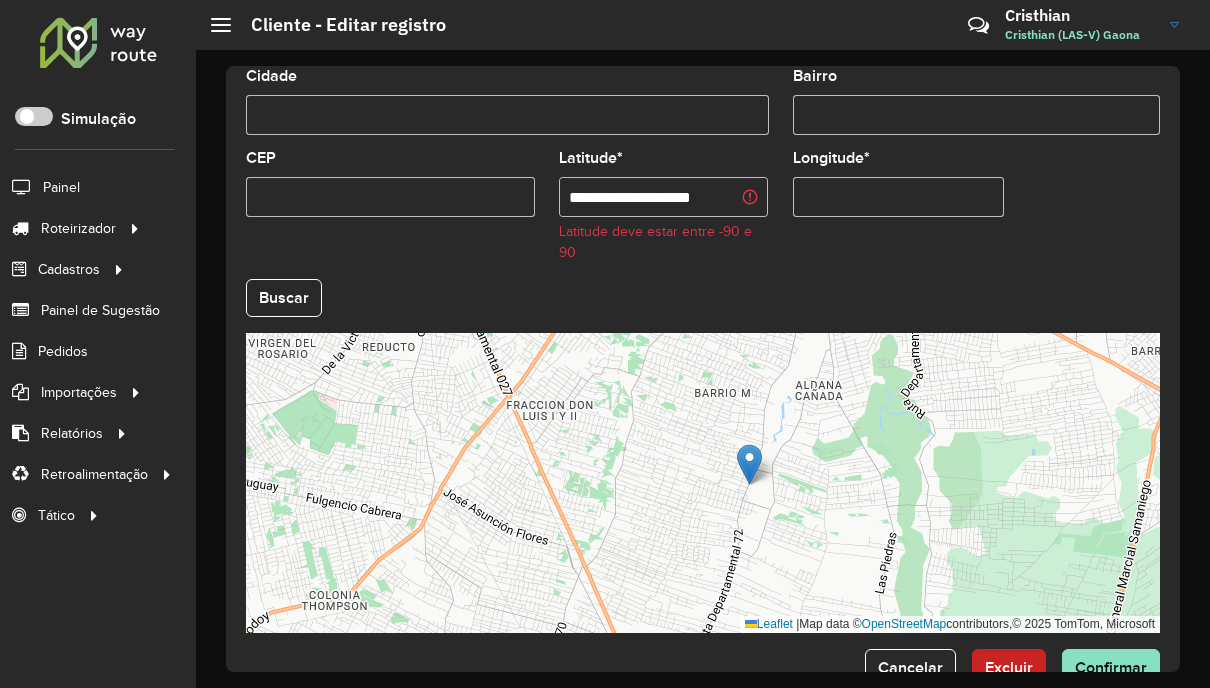 drag, startPoint x: 950, startPoint y: 191, endPoint x: 784, endPoint y: 184, distance: 166.14752 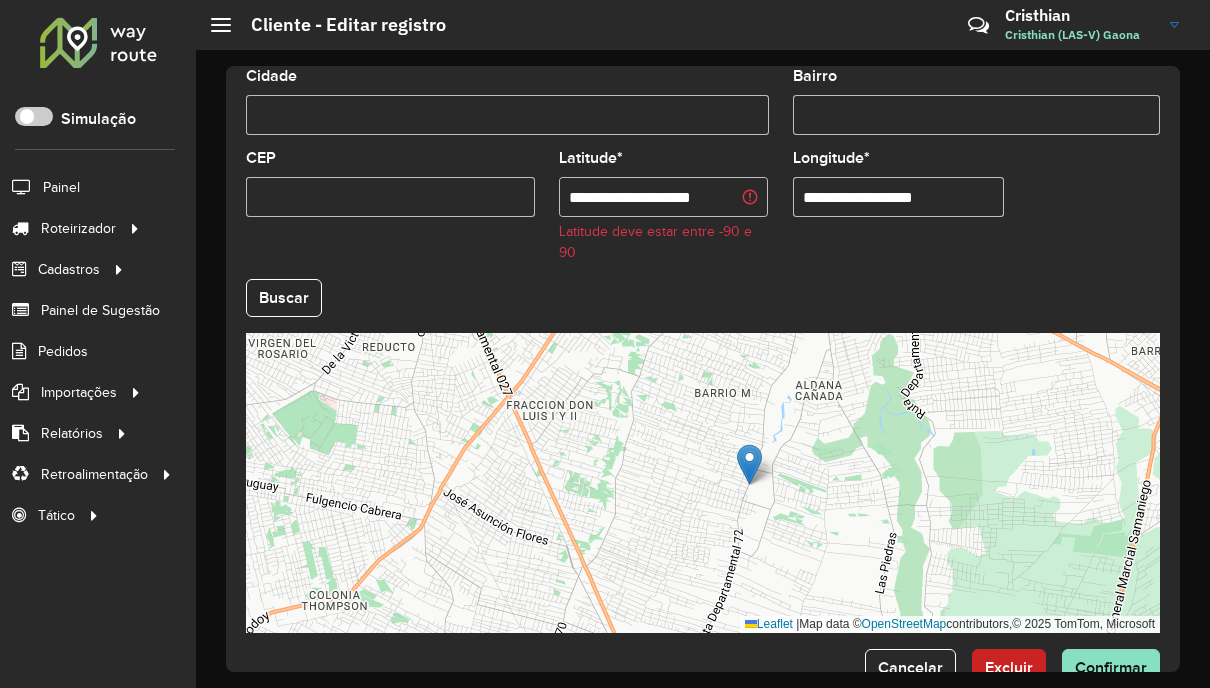 paste 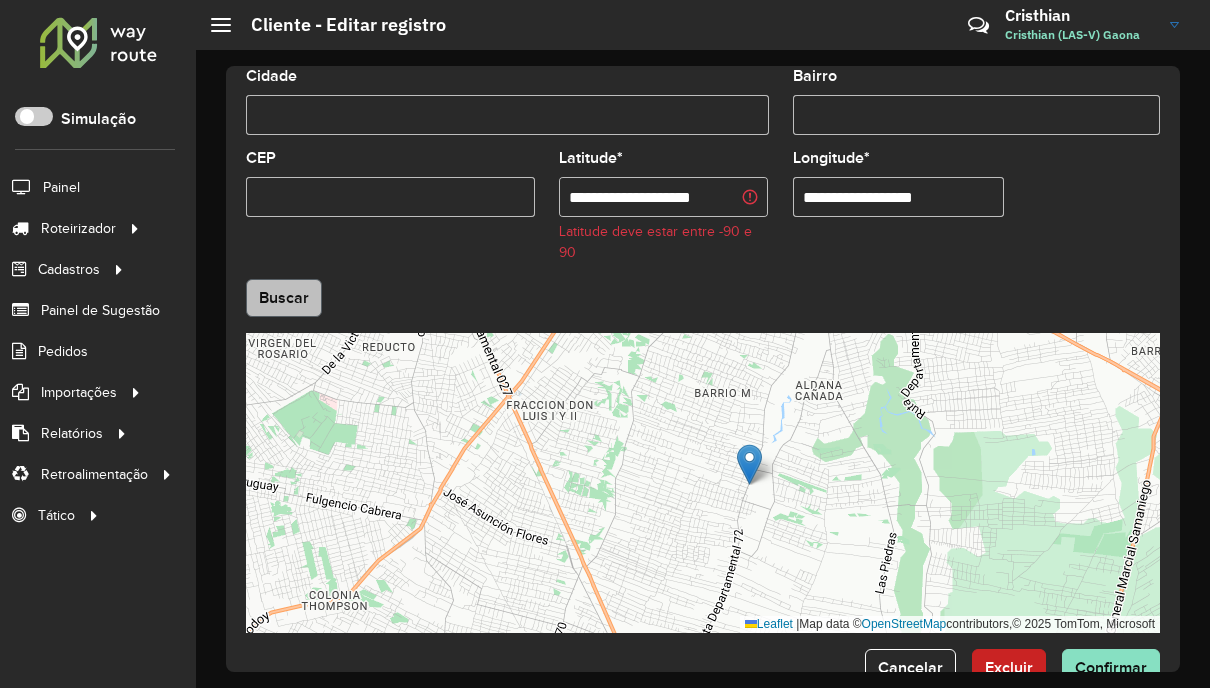 type on "**********" 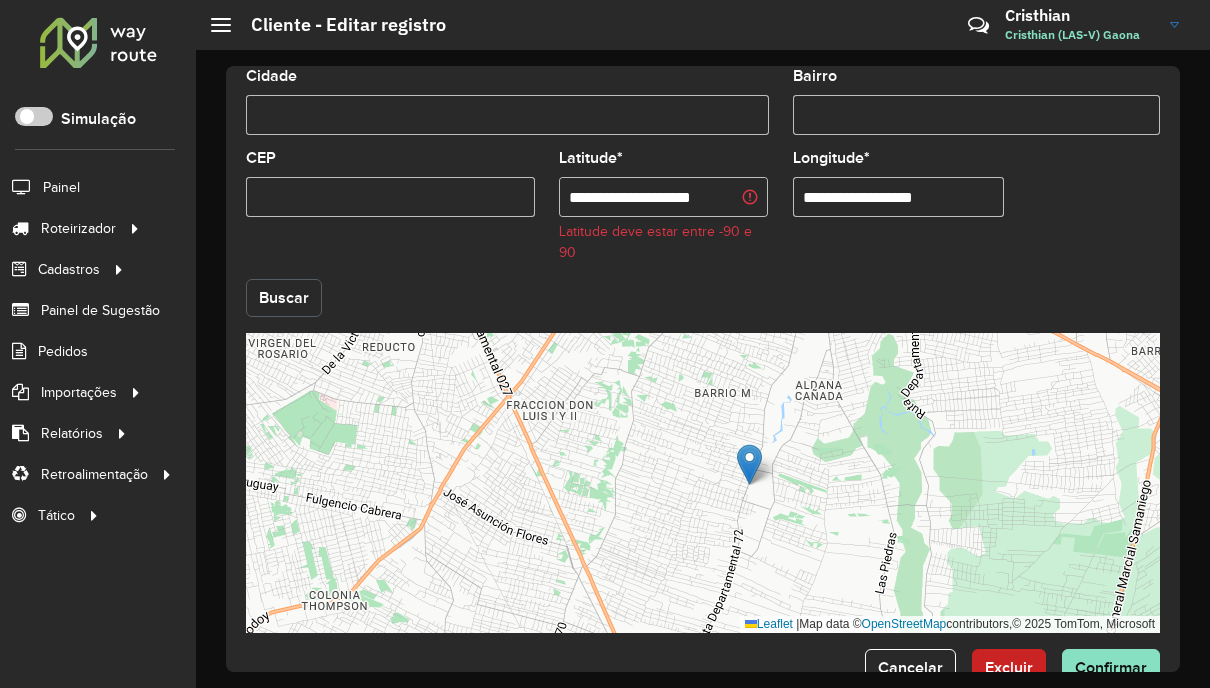 click on "Buscar" 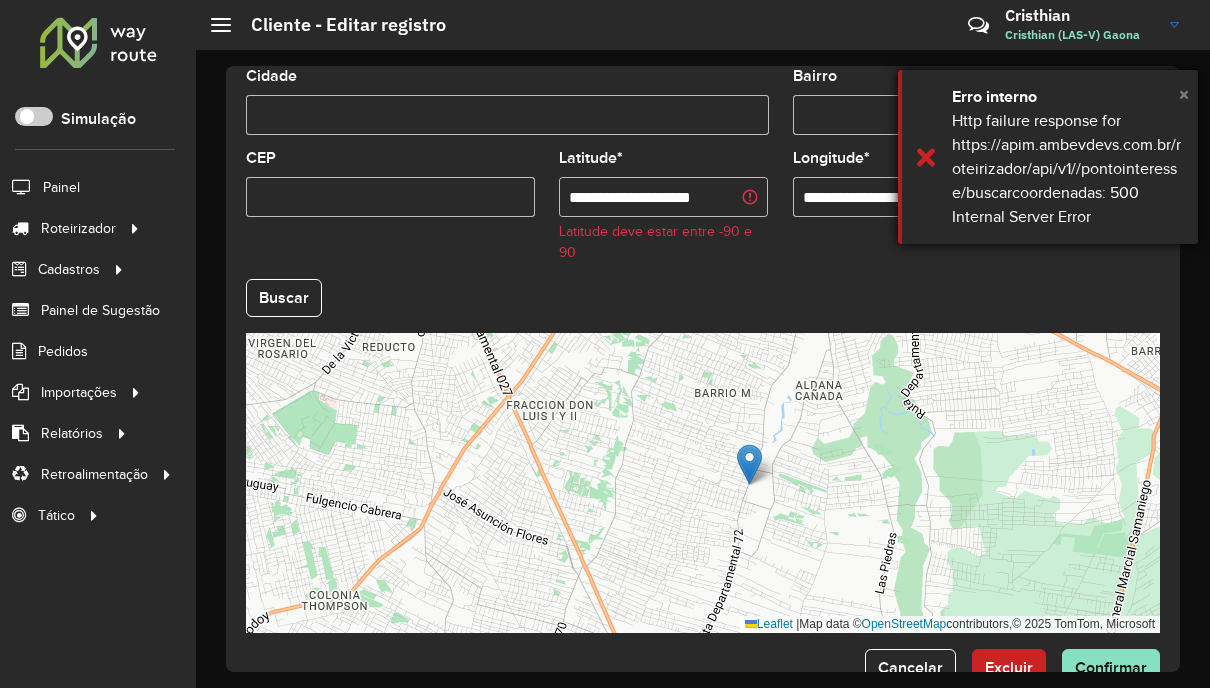 click on "×" at bounding box center (1184, 94) 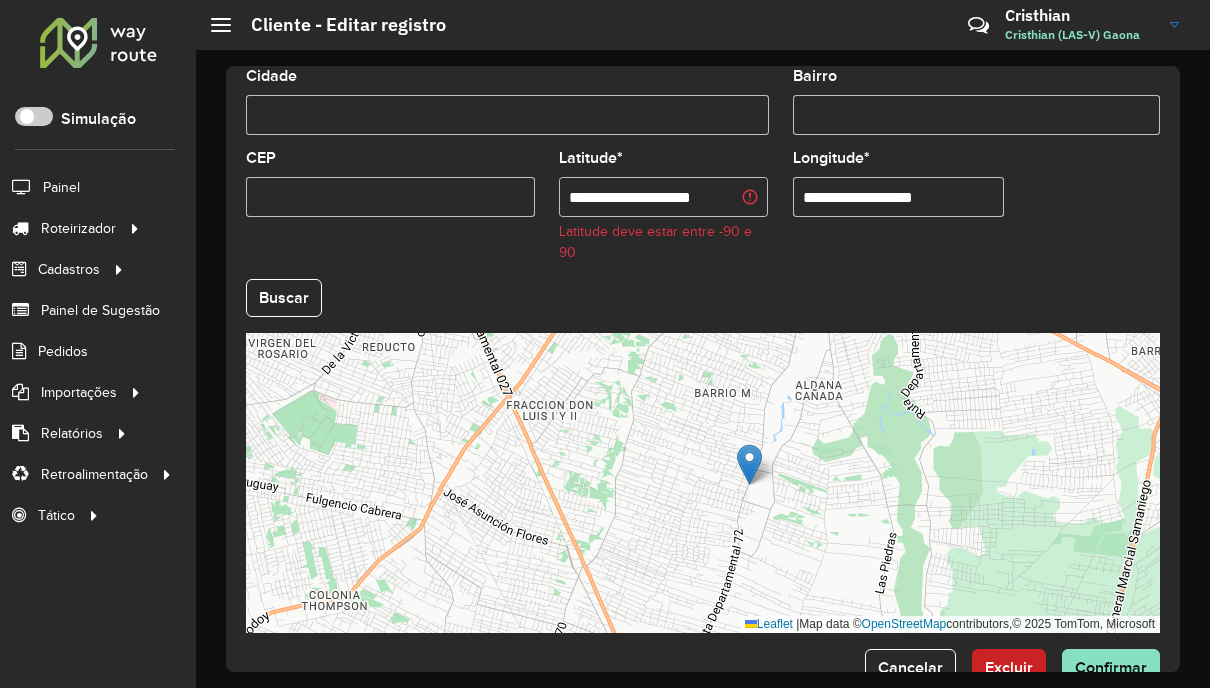 click on "**********" at bounding box center [663, 197] 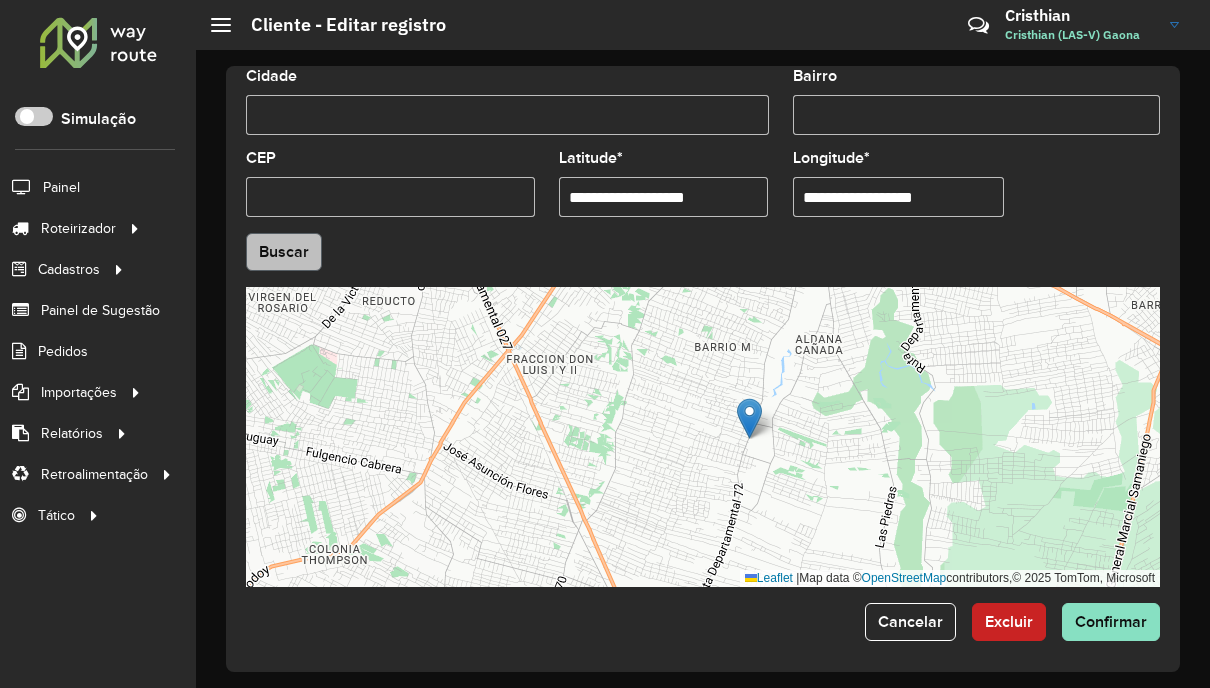 type on "**********" 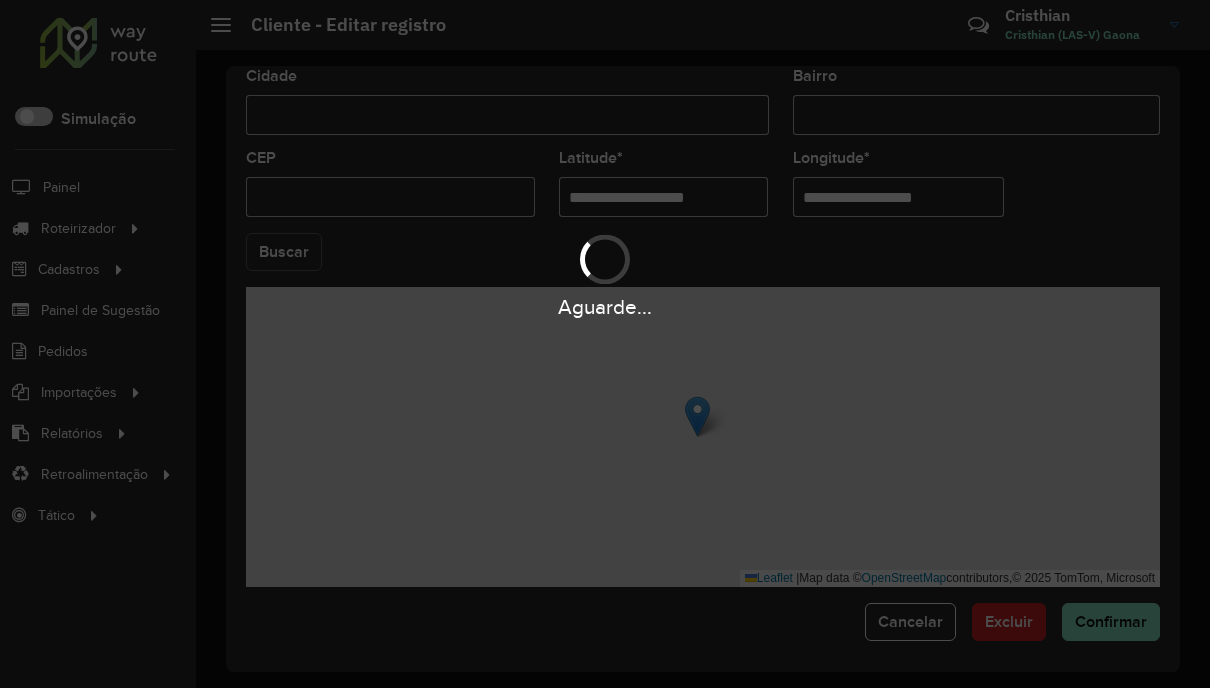 click on "Aguarde...  Pop-up bloqueado!  Seu navegador bloqueou automáticamente a abertura de uma nova janela.   Acesse as configurações e adicione o endereço do sistema a lista de permissão.   Fechar  Roteirizador AmbevTech Simulação Painel Roteirizador Entregas Cadastros Checkpoint Cliente Consulta de setores Depósito Disponibilidade de veículos Fator tipo de produto Grupo Rota Fator Tipo Produto Grupo de rotas exclusiva Grupo de setores Layout integração Modelo Parada Pedágio Ponto de apoio FAD Produto Rodízio de placa Rota exclusiva FAD Rótulo Setor Tipo de cliente Tipo de veículo Transportadora Veículo Painel de Sugestão Pedidos Importações Clientes Fator tipo produto Grade de atendimento Janela de atendimento Localização Pedidos Tempo de espera Veículos Relatórios Ações da sessão Clientes Clientes fora malha Exclusão pedido Fator tipo de produto Filtros da sessão Indicadores roteirização Integração automática Pedidos agrupados Pedidos não Roteirizados Romaneio Roteirização * *" at bounding box center (605, 344) 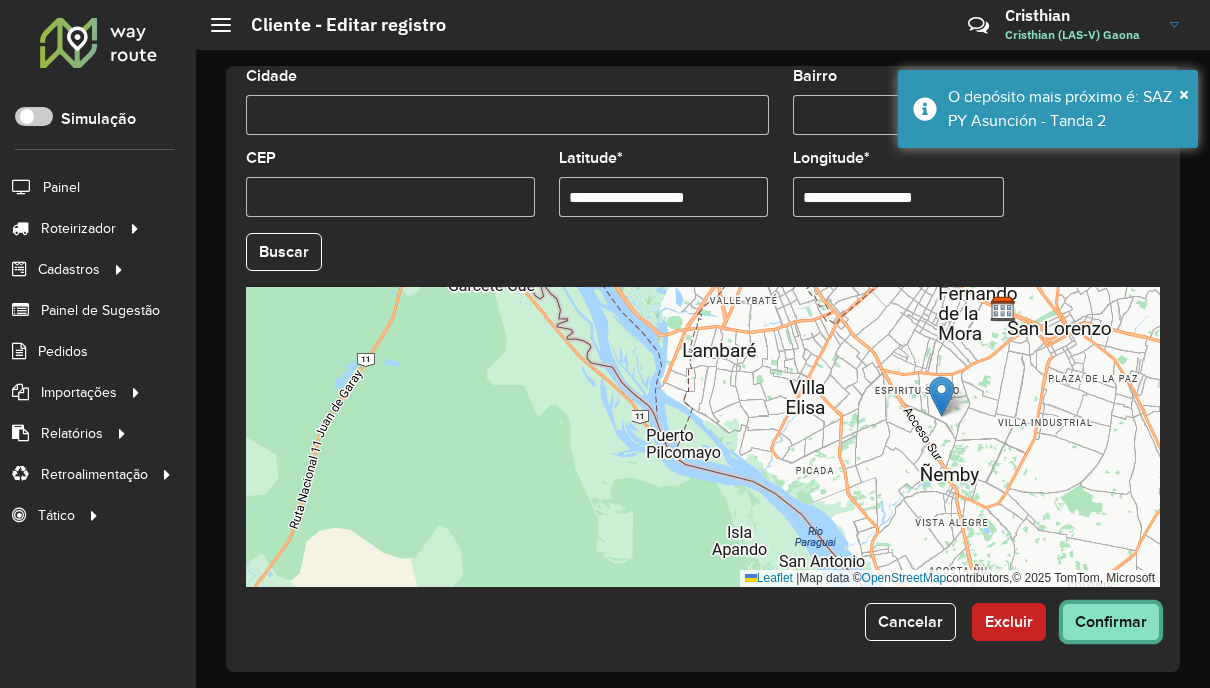 click on "Confirmar" 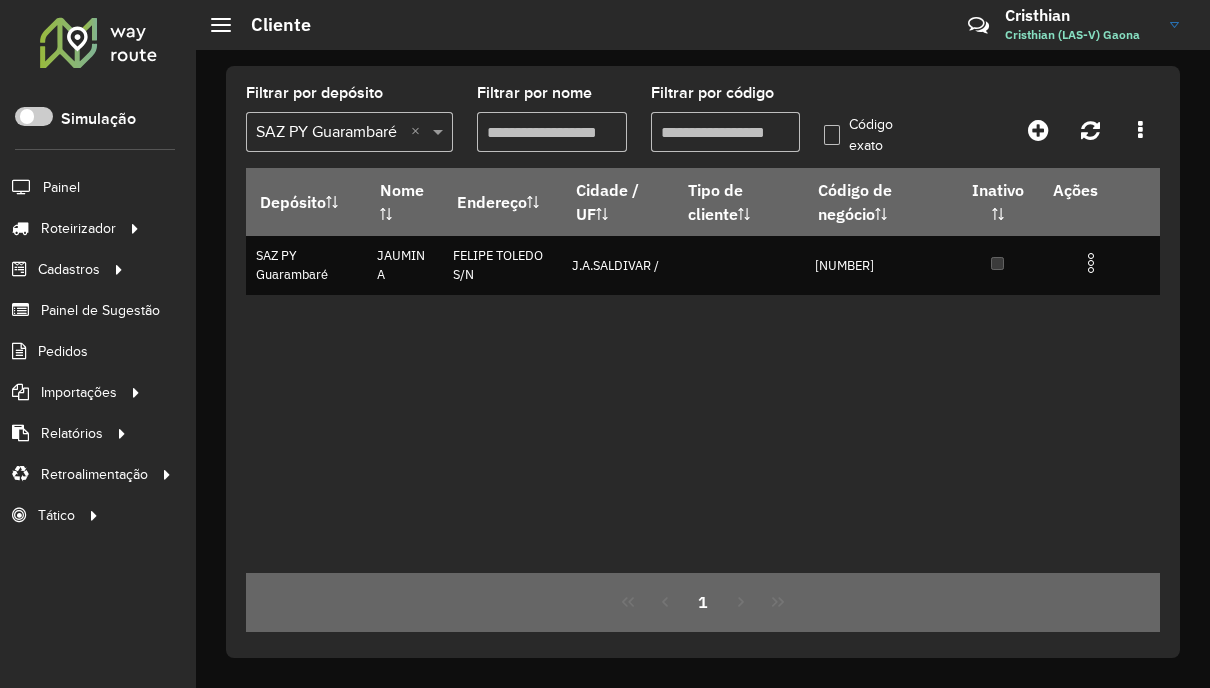 drag, startPoint x: 722, startPoint y: 121, endPoint x: 619, endPoint y: 122, distance: 103.00485 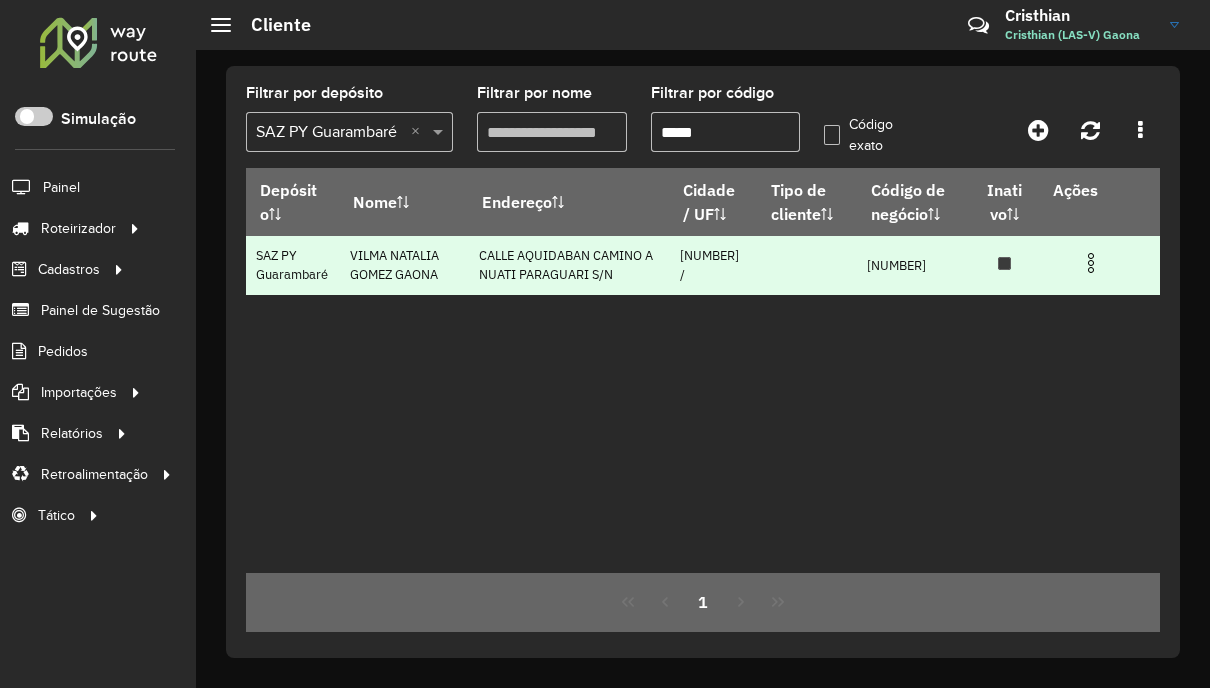 type on "*****" 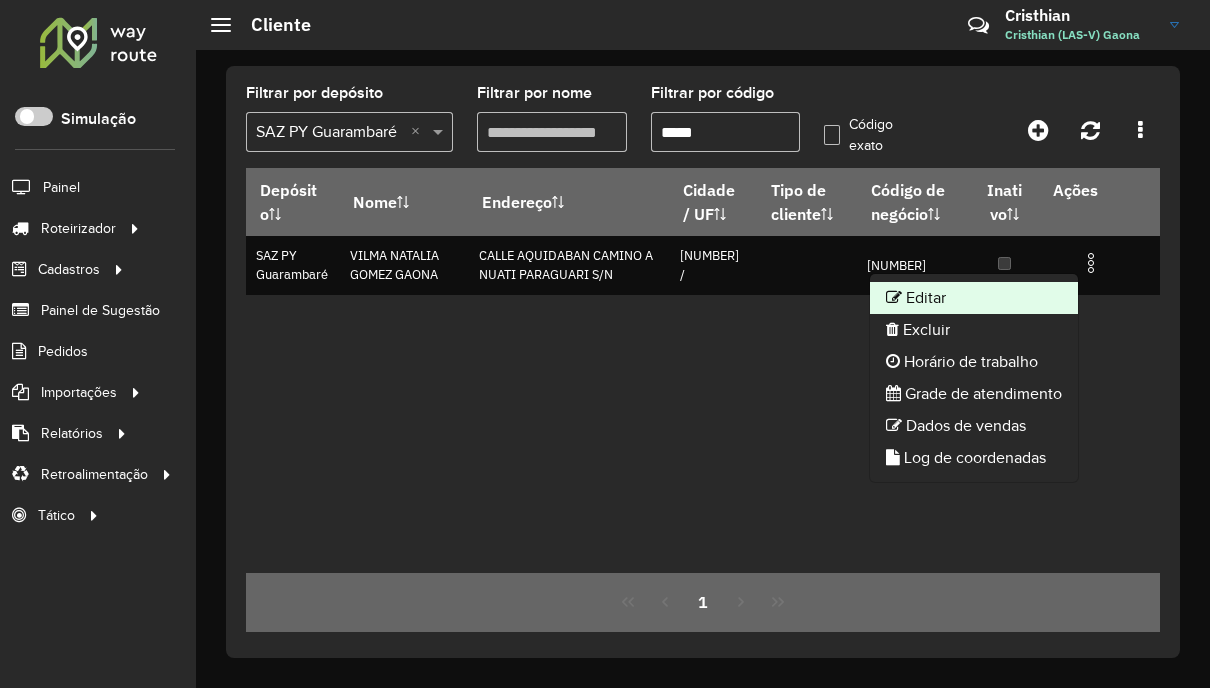 click on "Editar" 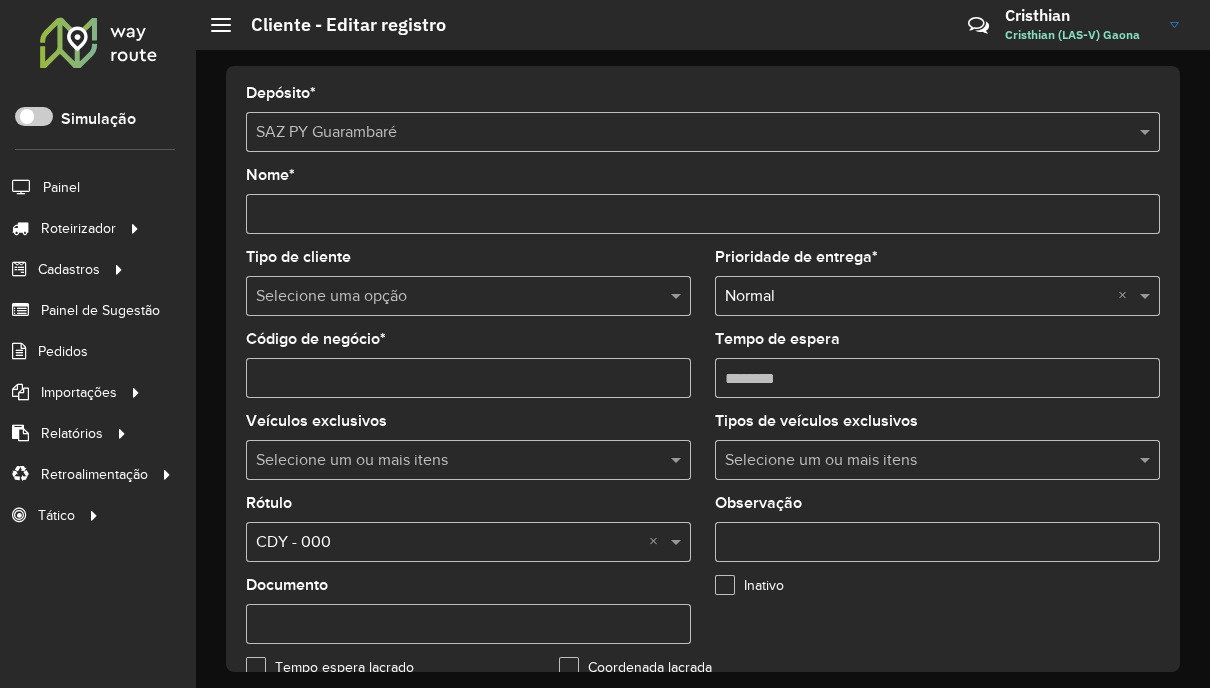 click on "Tempo de espera" at bounding box center (937, 378) 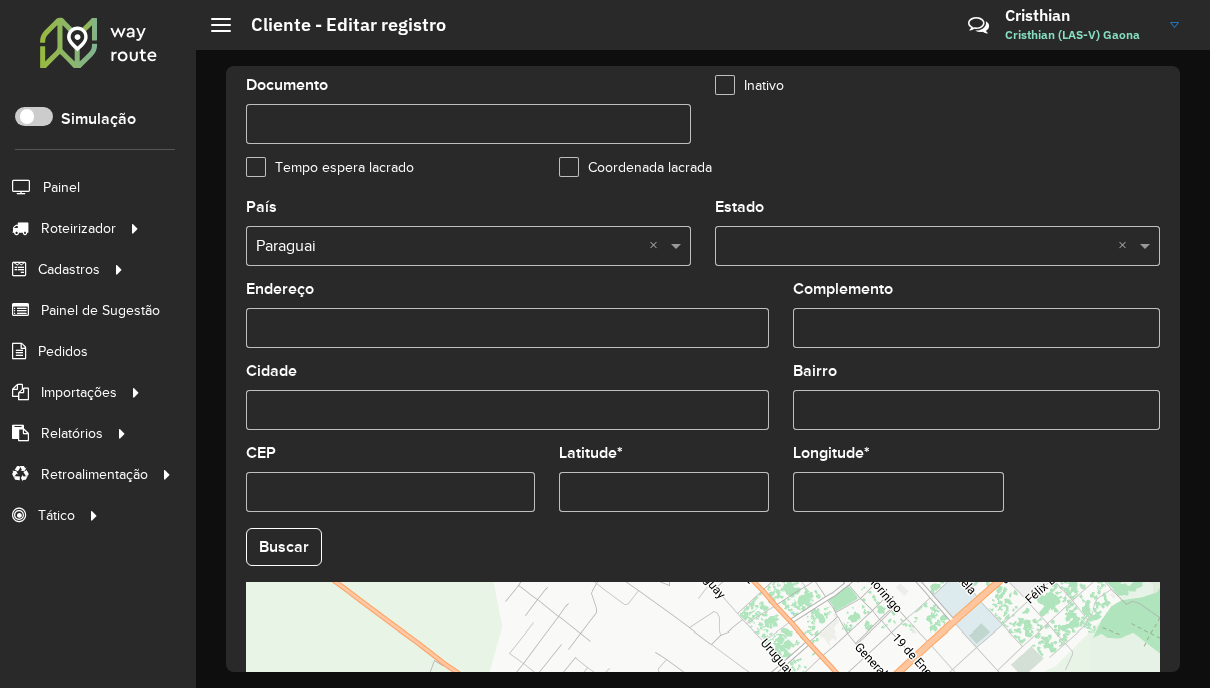 scroll, scrollTop: 795, scrollLeft: 0, axis: vertical 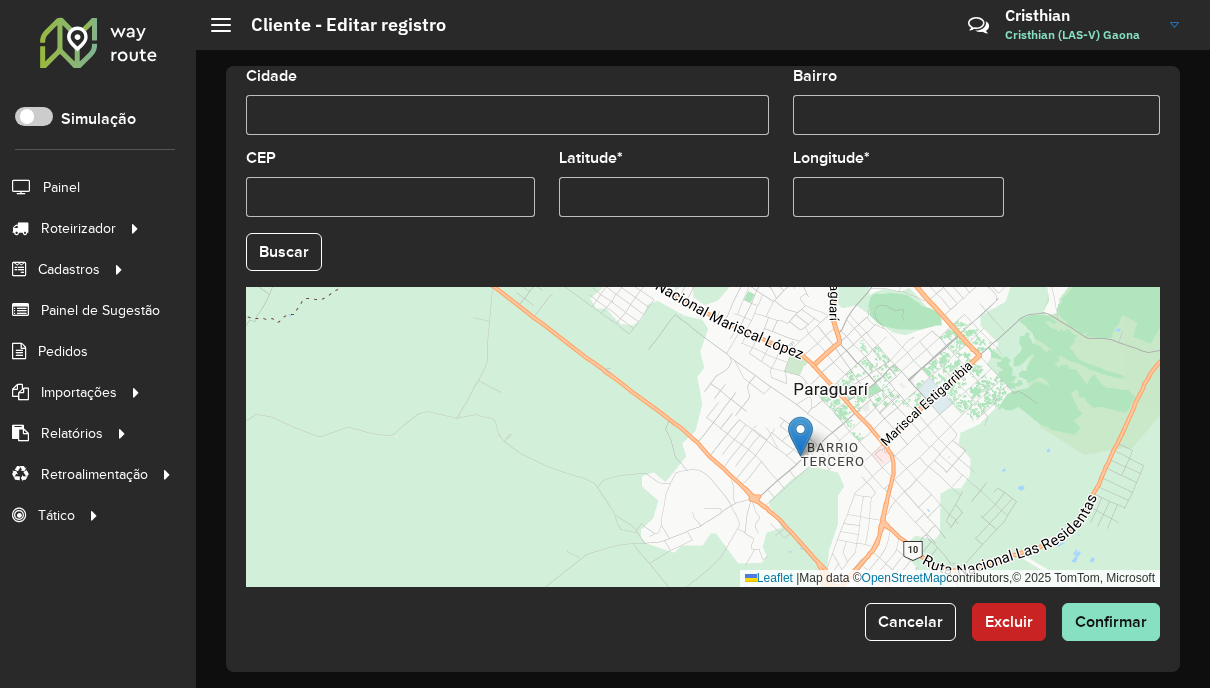 type on "********" 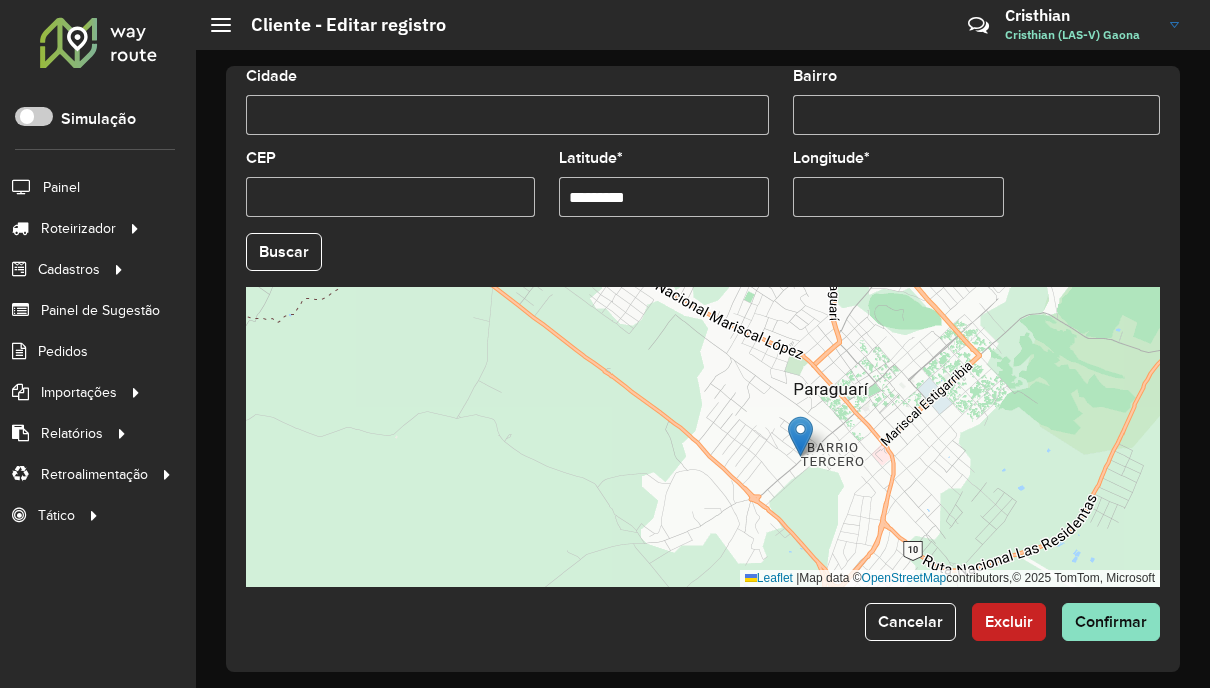 paste on "**********" 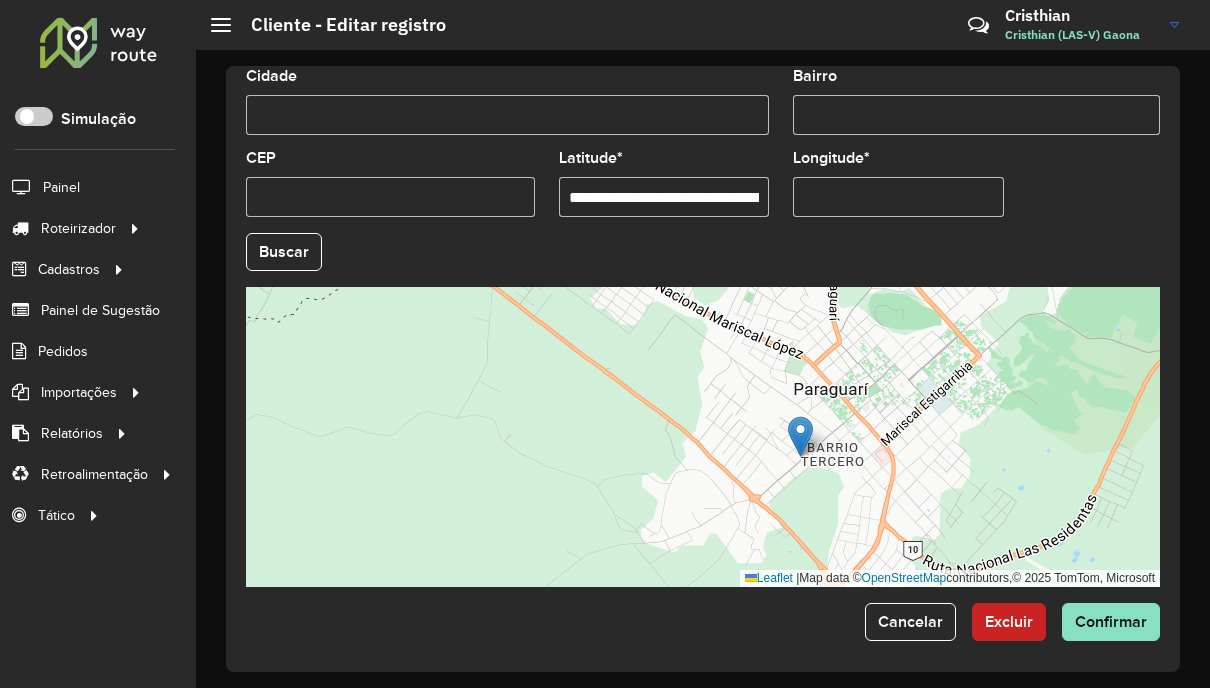 scroll, scrollTop: 0, scrollLeft: 107, axis: horizontal 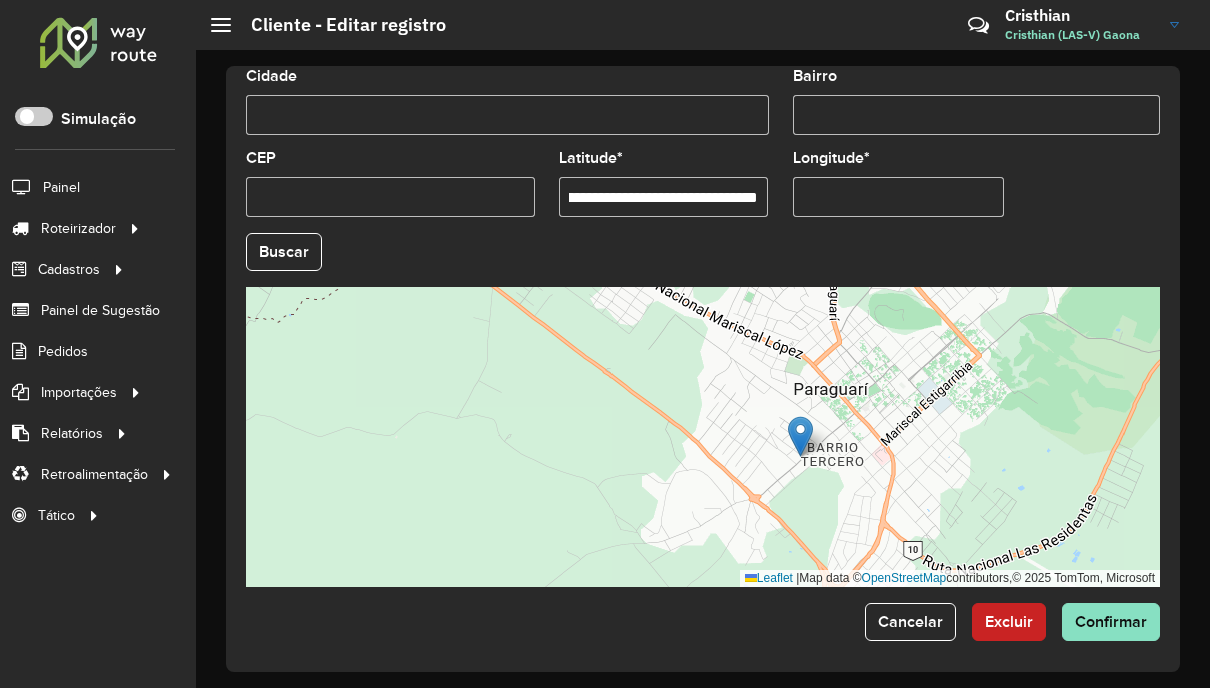 drag, startPoint x: 613, startPoint y: 194, endPoint x: 773, endPoint y: 204, distance: 160.3122 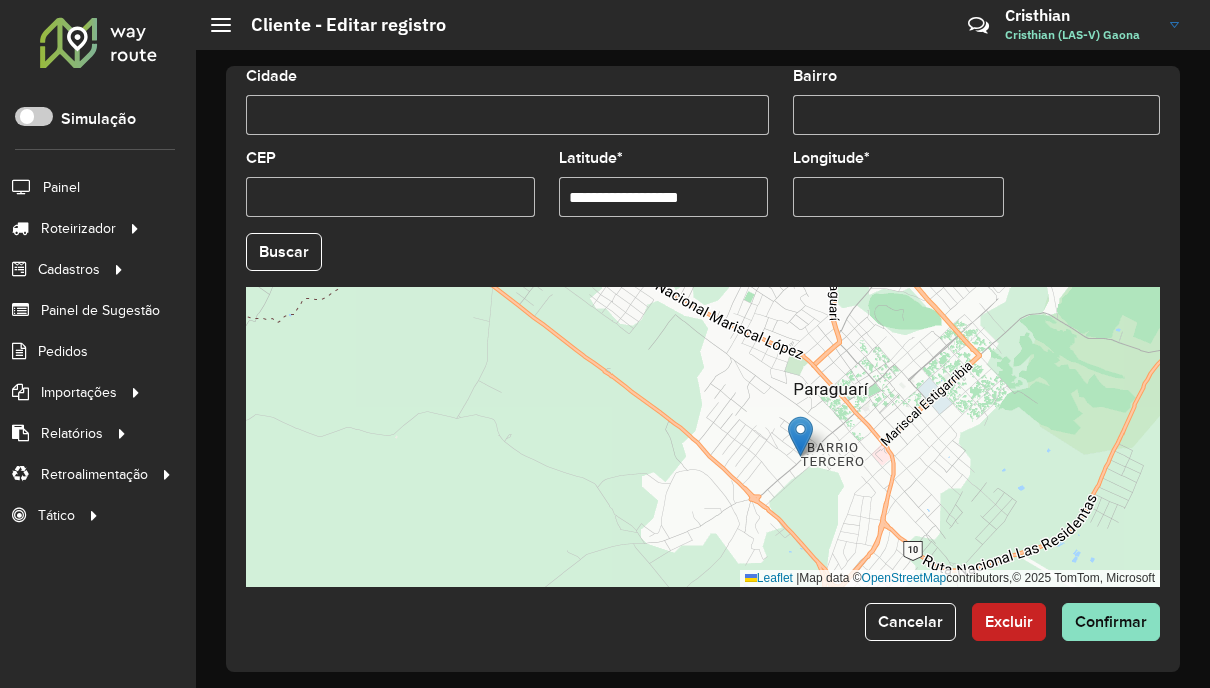 scroll, scrollTop: 0, scrollLeft: 0, axis: both 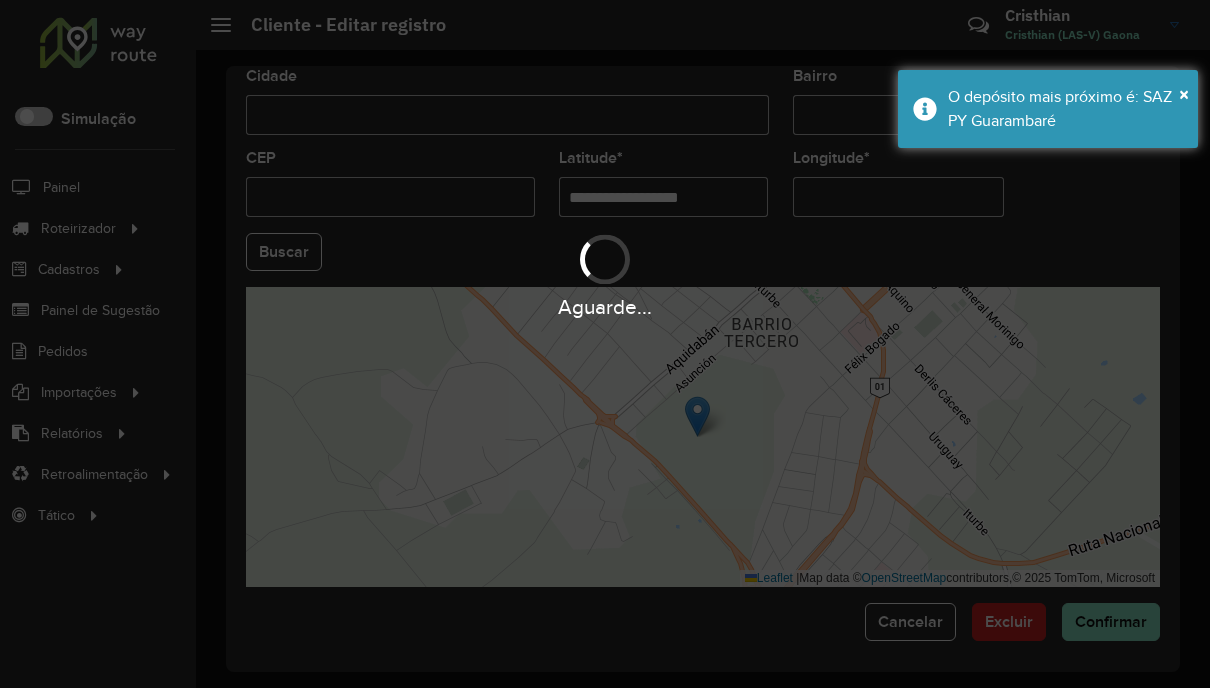 drag, startPoint x: 896, startPoint y: 194, endPoint x: 726, endPoint y: 178, distance: 170.75128 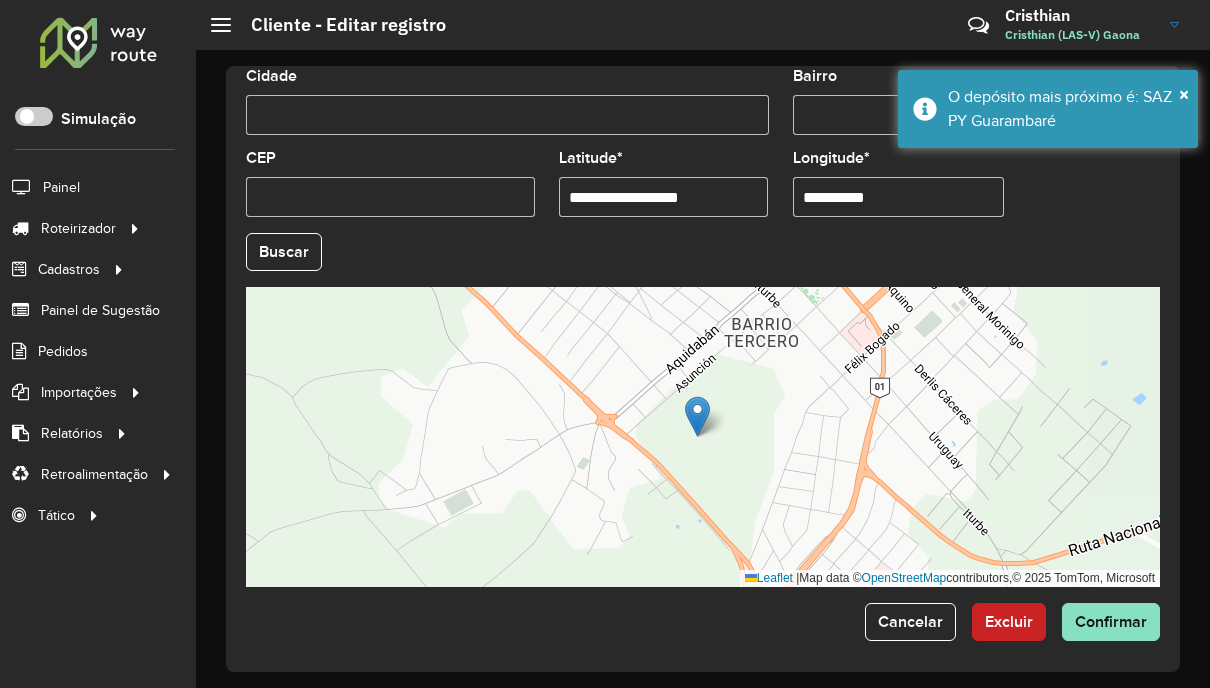 drag, startPoint x: 897, startPoint y: 188, endPoint x: 780, endPoint y: 189, distance: 117.00427 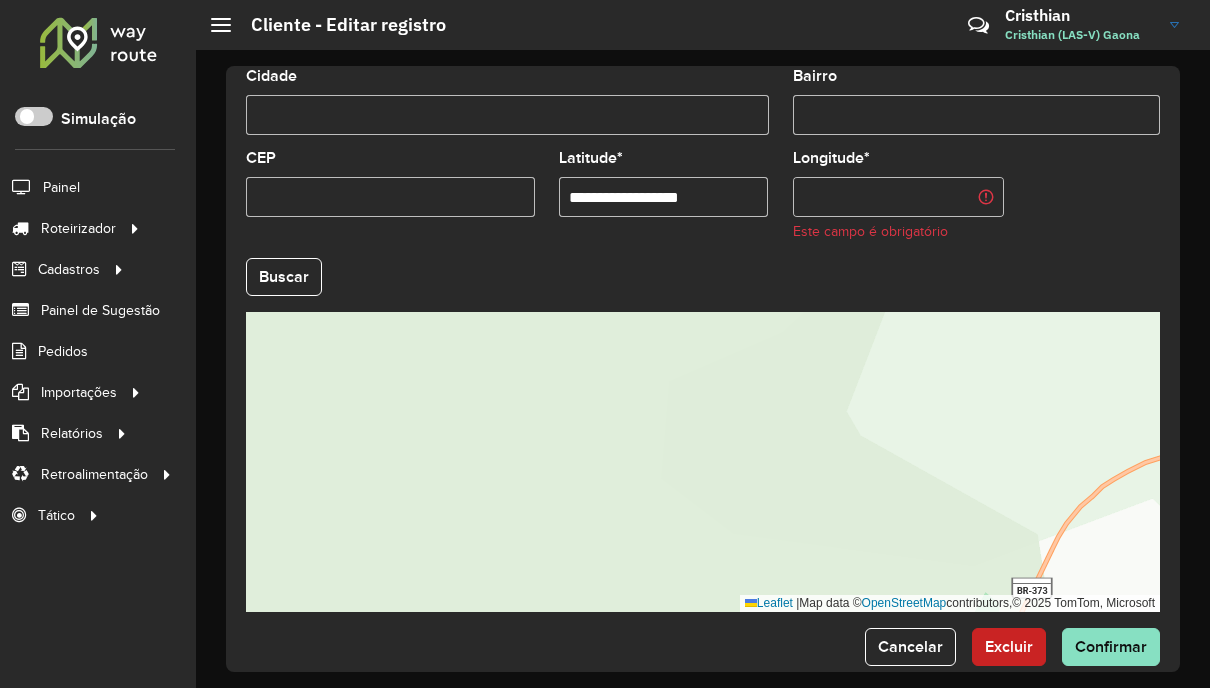 paste on "**********" 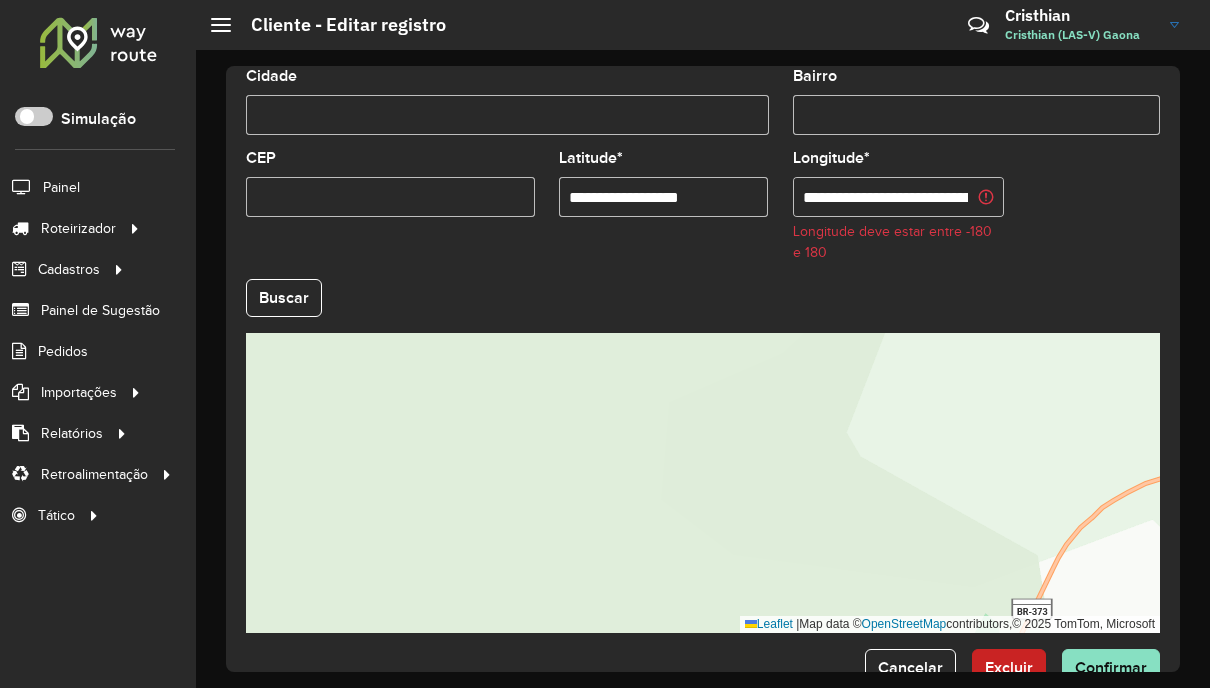 scroll, scrollTop: 0, scrollLeft: 134, axis: horizontal 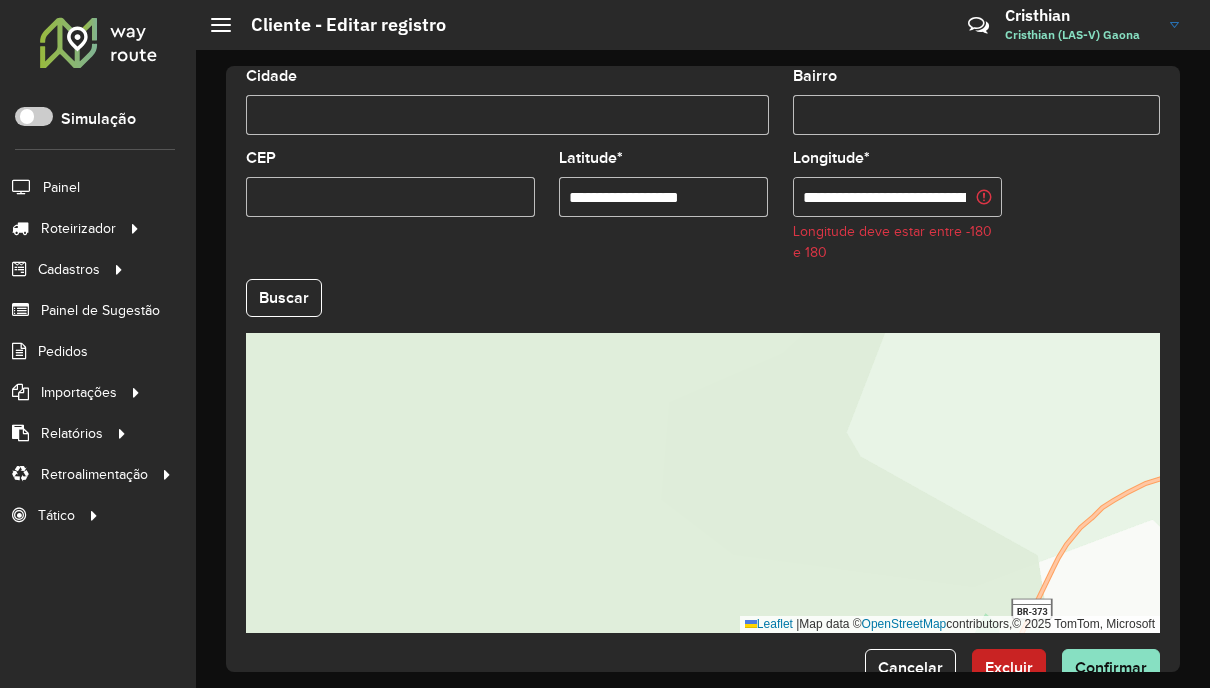 drag, startPoint x: 818, startPoint y: 196, endPoint x: 782, endPoint y: 196, distance: 36 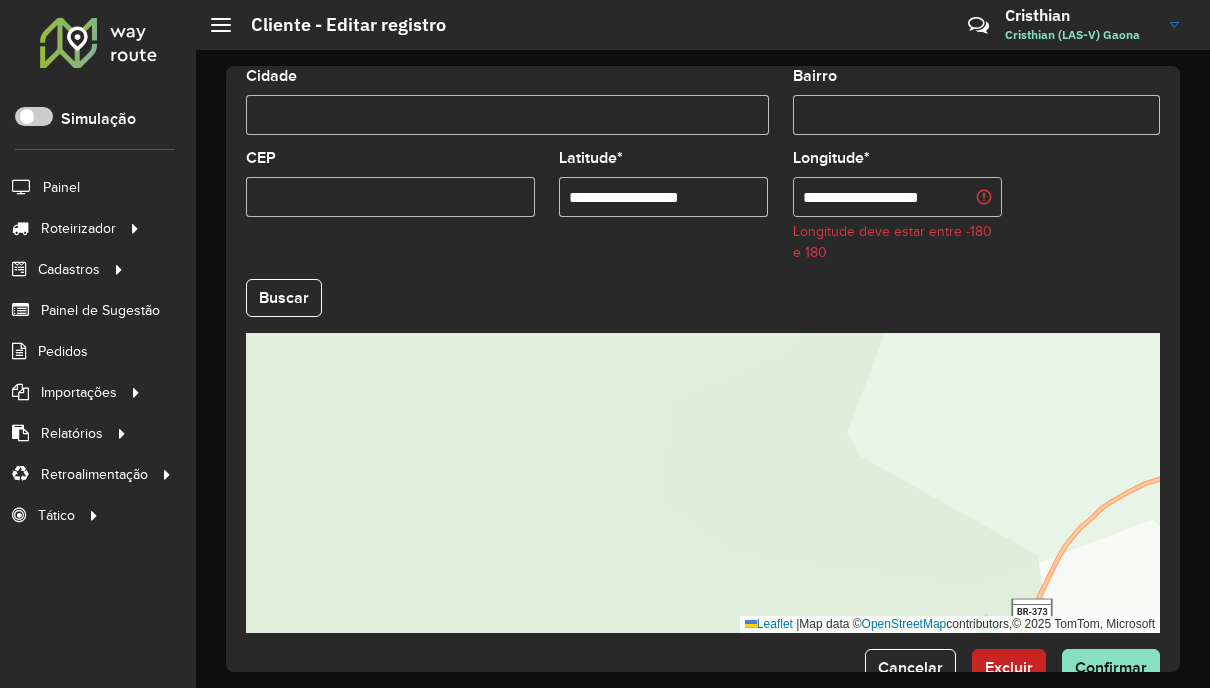 click on "**********" at bounding box center (897, 197) 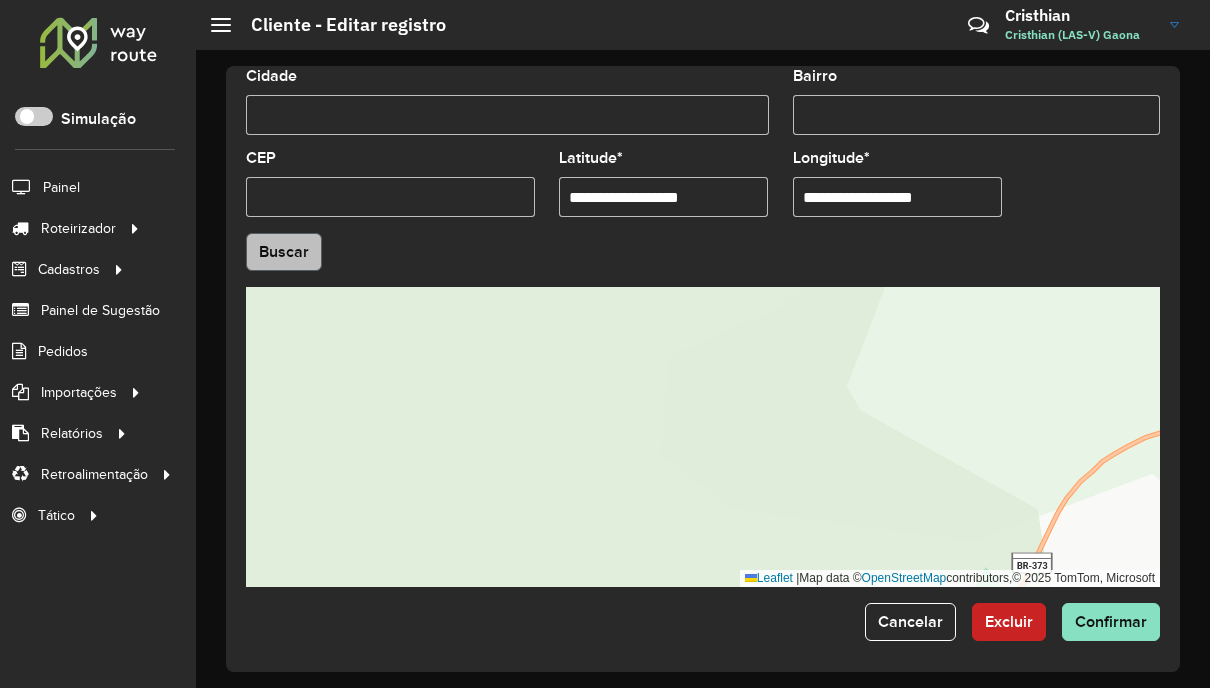 type on "**********" 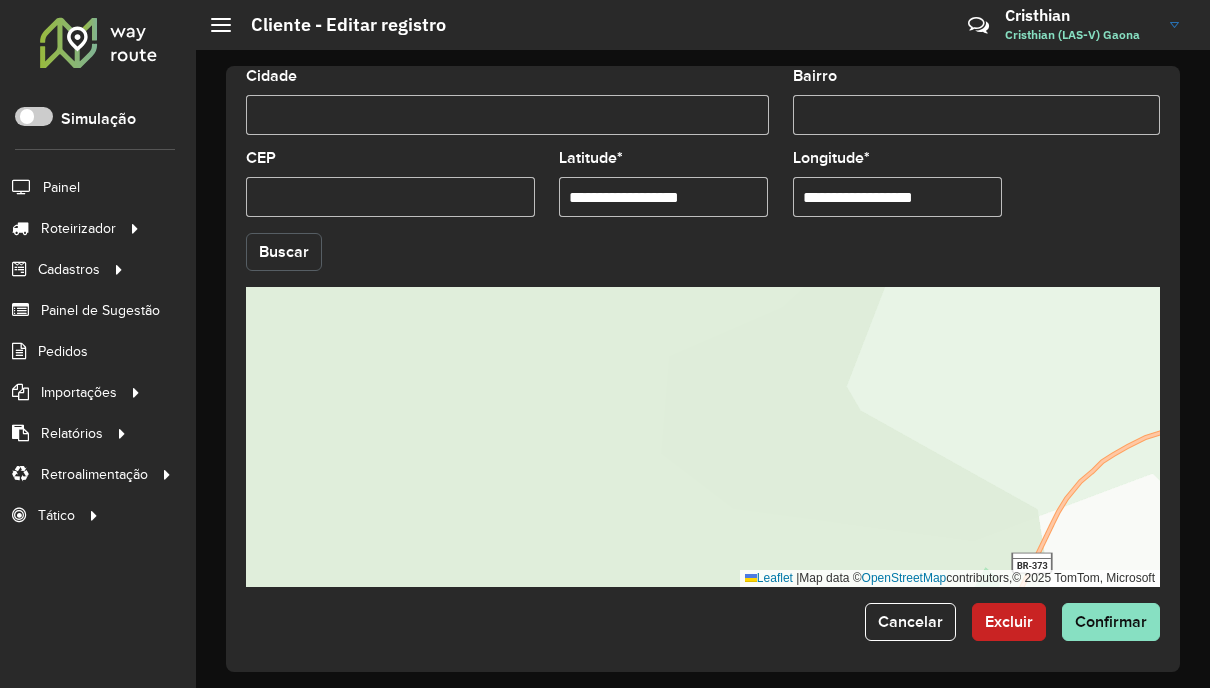 click on "Aguarde...  Pop-up bloqueado!  Seu navegador bloqueou automáticamente a abertura de uma nova janela.   Acesse as configurações e adicione o endereço do sistema a lista de permissão.   Fechar  Roteirizador AmbevTech Simulação Painel Roteirizador Entregas Cadastros Checkpoint Cliente Consulta de setores Depósito Disponibilidade de veículos Fator tipo de produto Grupo Rota Fator Tipo Produto Grupo de rotas exclusiva Grupo de setores Layout integração Modelo Parada Pedágio Ponto de apoio FAD Produto Rodízio de placa Rota exclusiva FAD Rótulo Setor Tipo de cliente Tipo de veículo Transportadora Veículo Painel de Sugestão Pedidos Importações Clientes Fator tipo produto Grade de atendimento Janela de atendimento Localização Pedidos Tempo de espera Veículos Relatórios Ações da sessão Clientes Clientes fora malha Exclusão pedido Fator tipo de produto Filtros da sessão Indicadores roteirização Integração automática Pedidos agrupados Pedidos não Roteirizados Romaneio Roteirização * *" at bounding box center (605, 344) 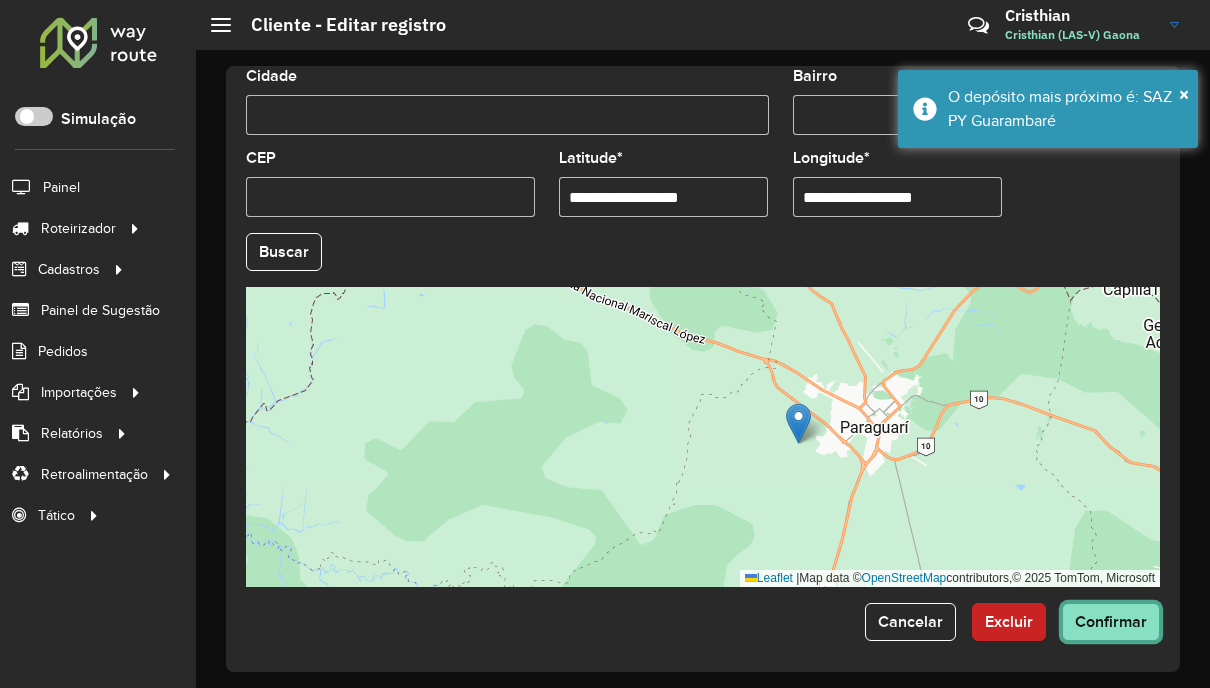 click on "Confirmar" 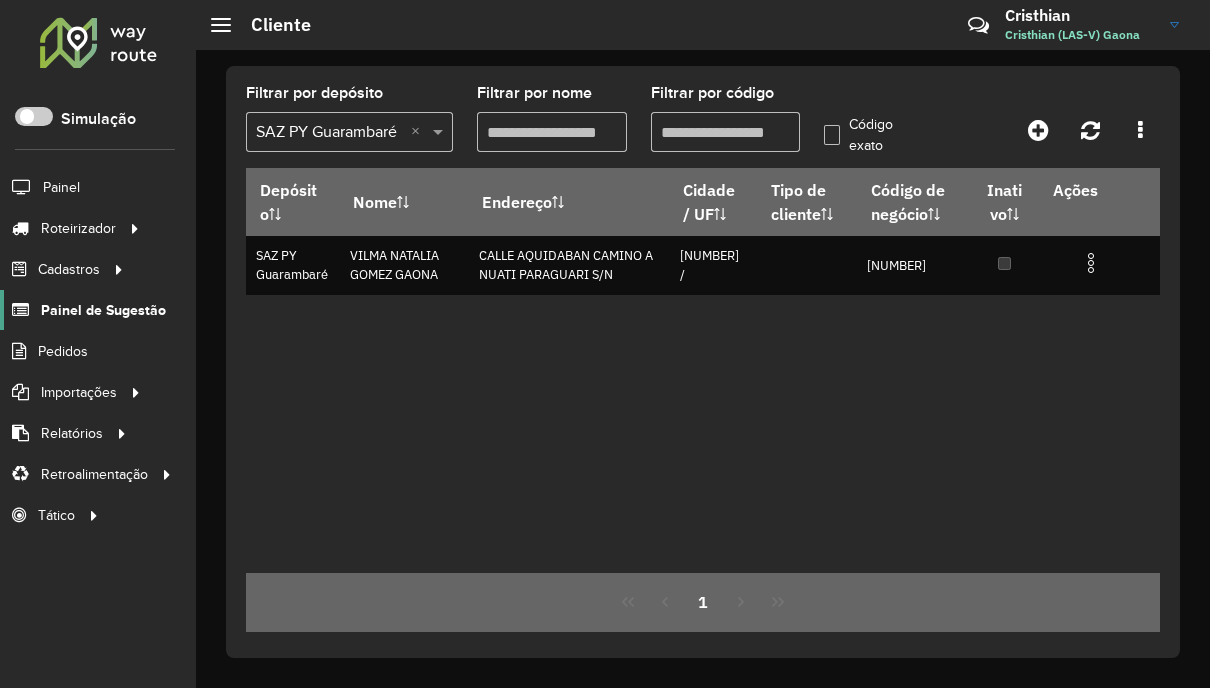 click on "Painel de Sugestão" 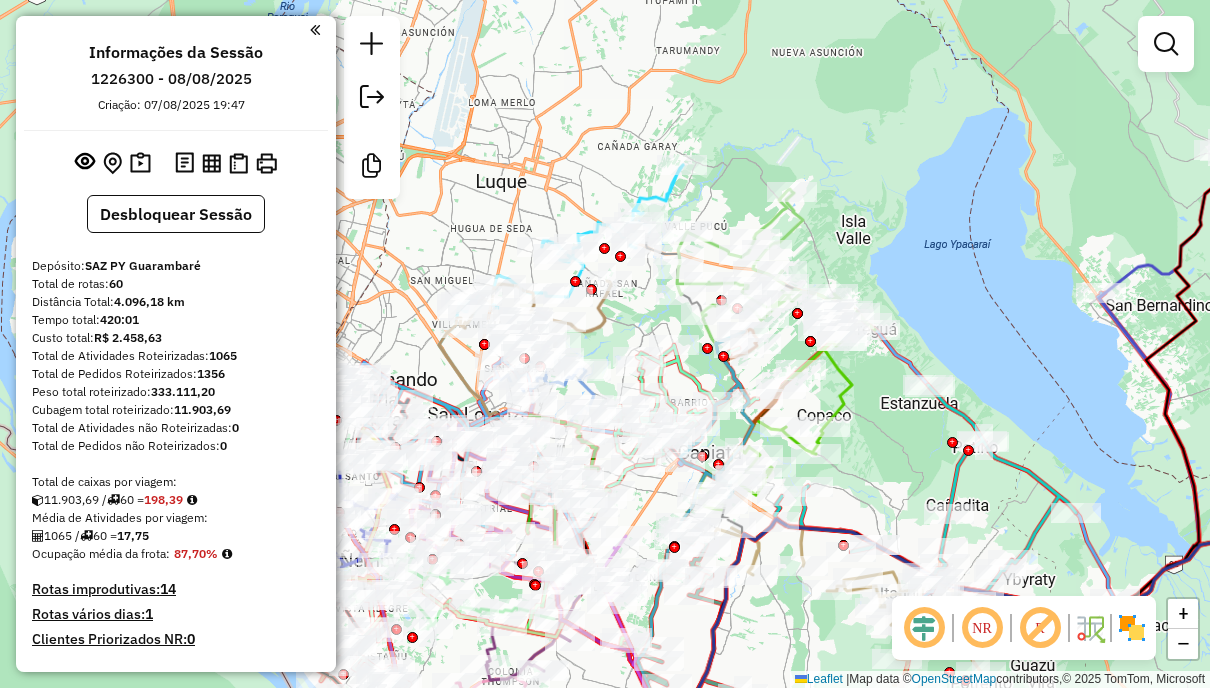 scroll, scrollTop: 0, scrollLeft: 0, axis: both 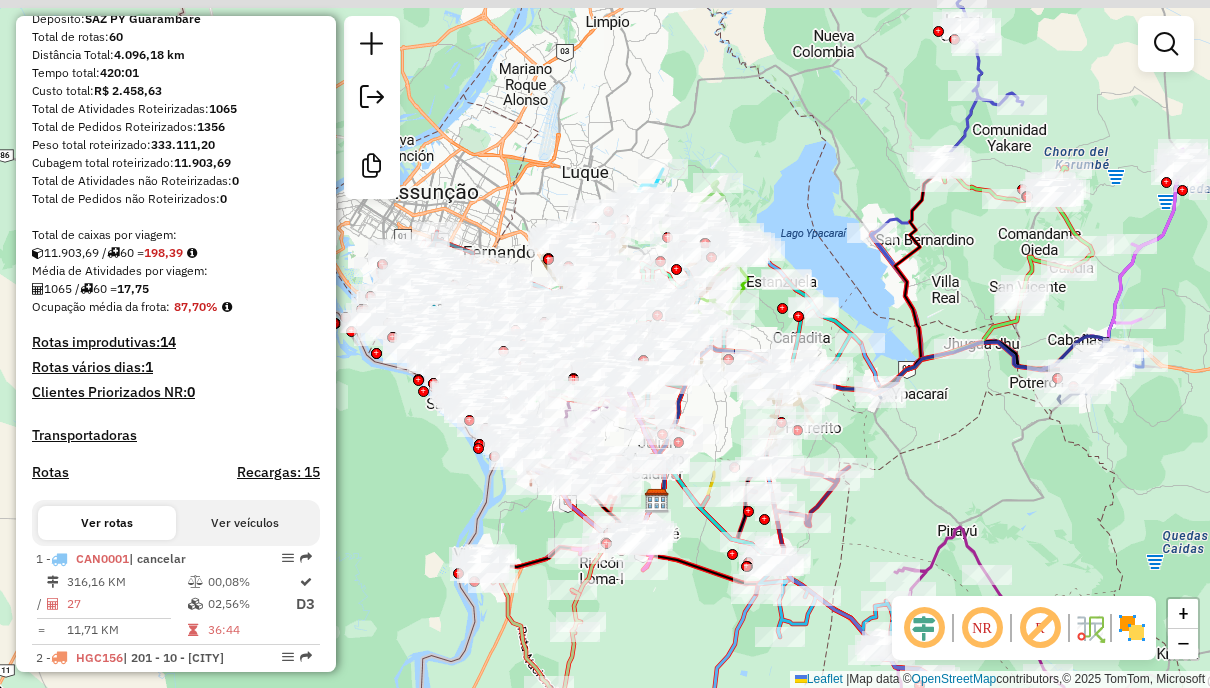 drag, startPoint x: 861, startPoint y: 123, endPoint x: 838, endPoint y: 148, distance: 33.970577 